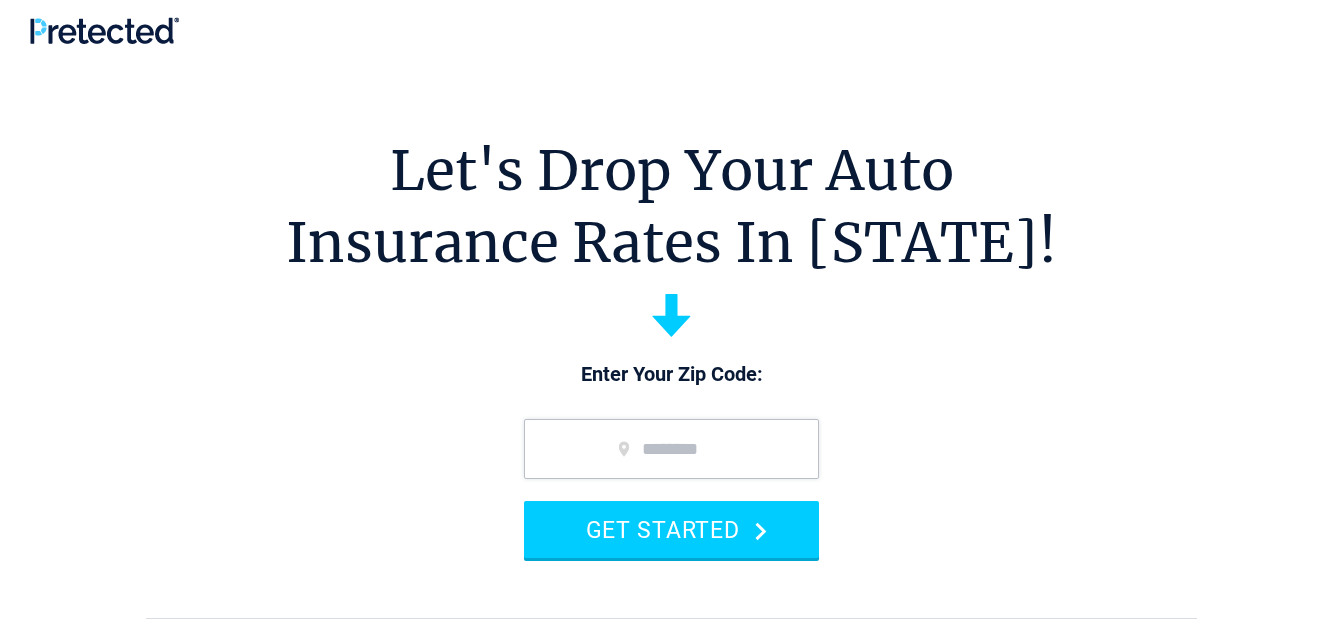 scroll, scrollTop: 0, scrollLeft: 0, axis: both 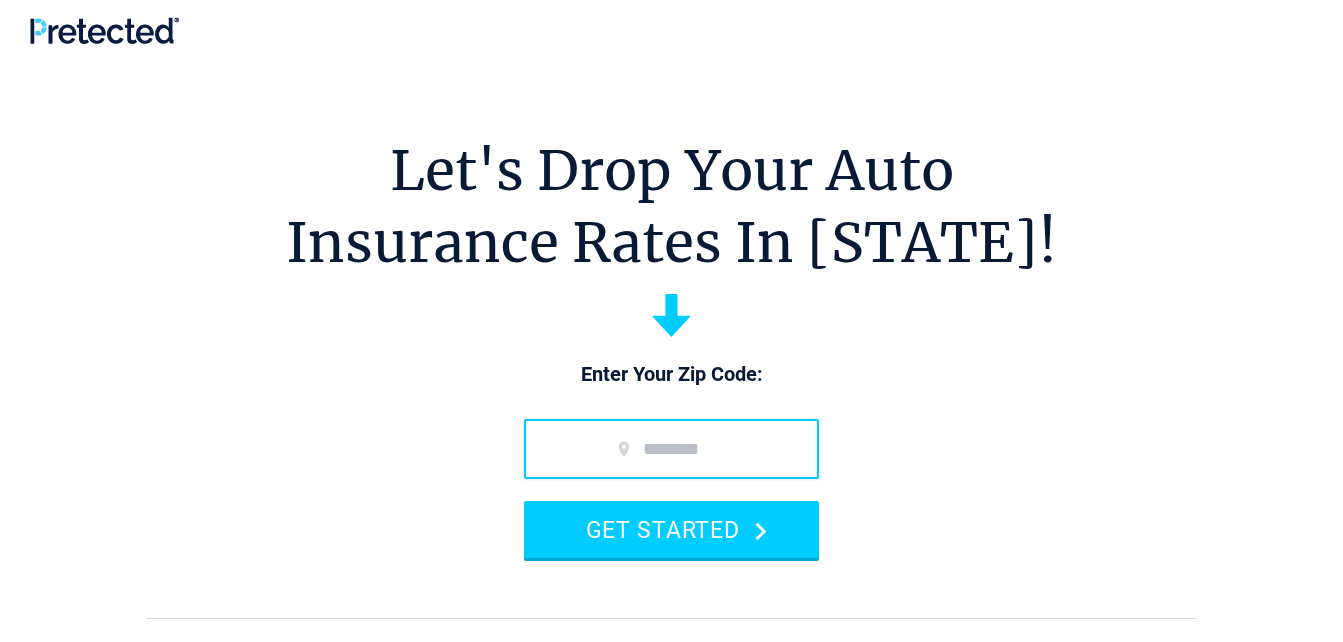 click at bounding box center (671, 449) 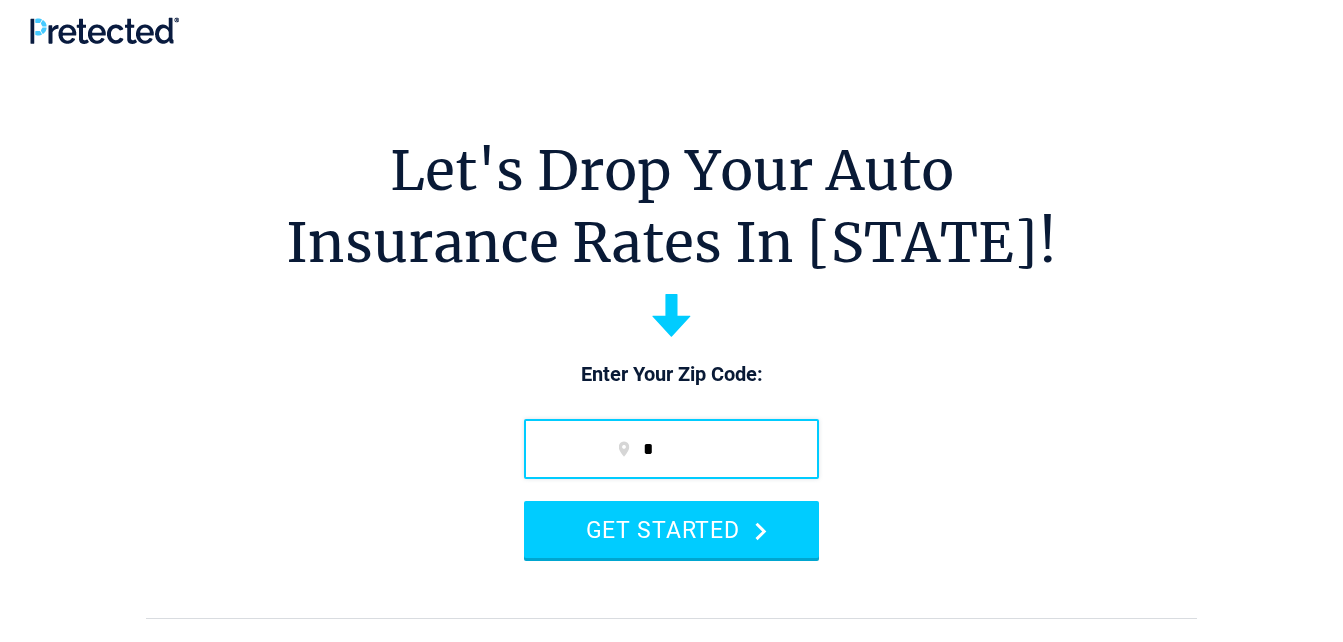 type on "*****" 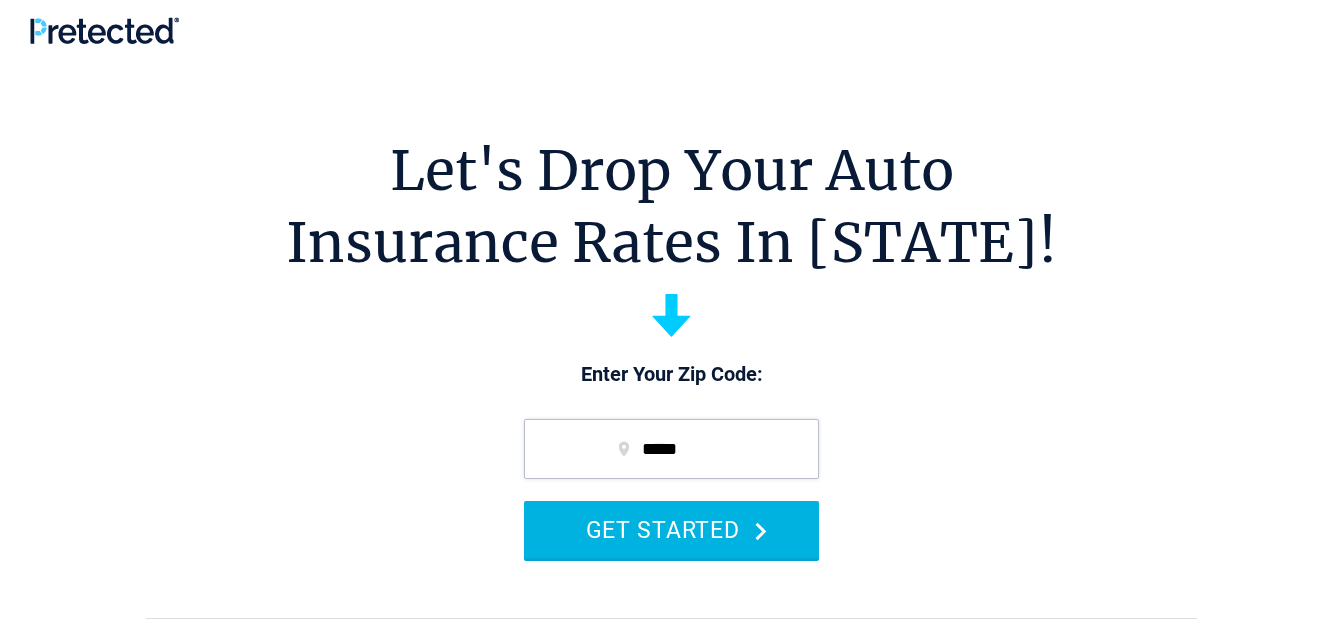 click on "GET STARTED" at bounding box center (671, 529) 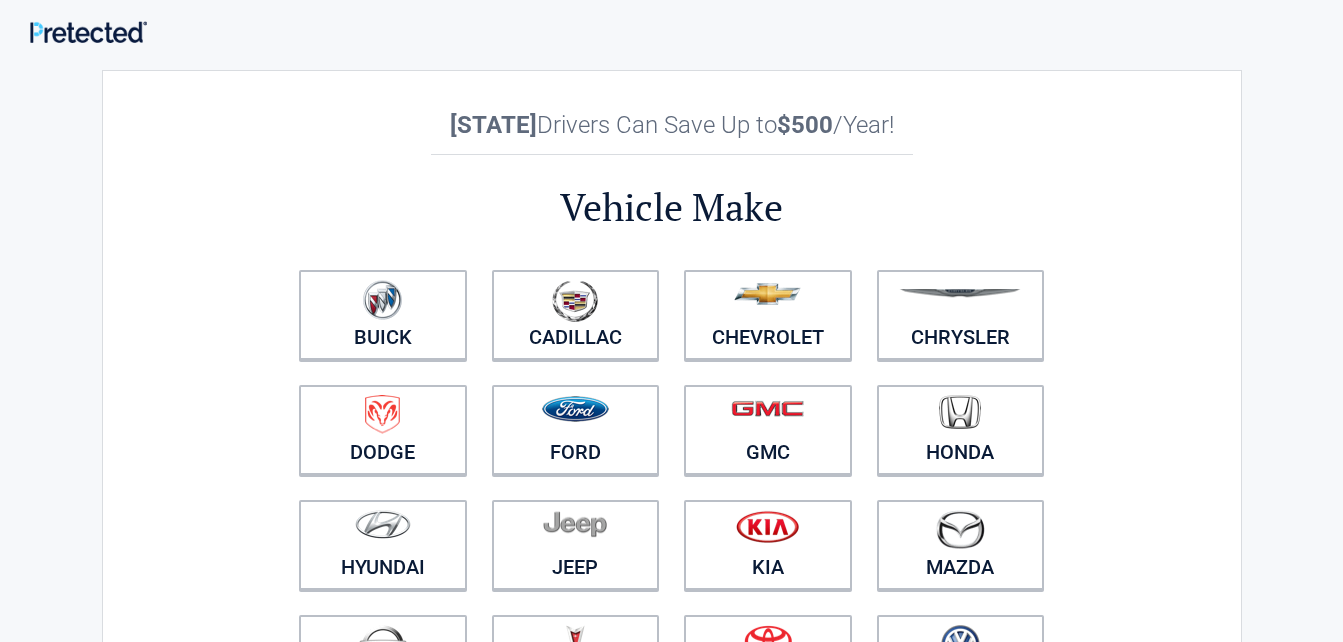 scroll, scrollTop: 0, scrollLeft: 0, axis: both 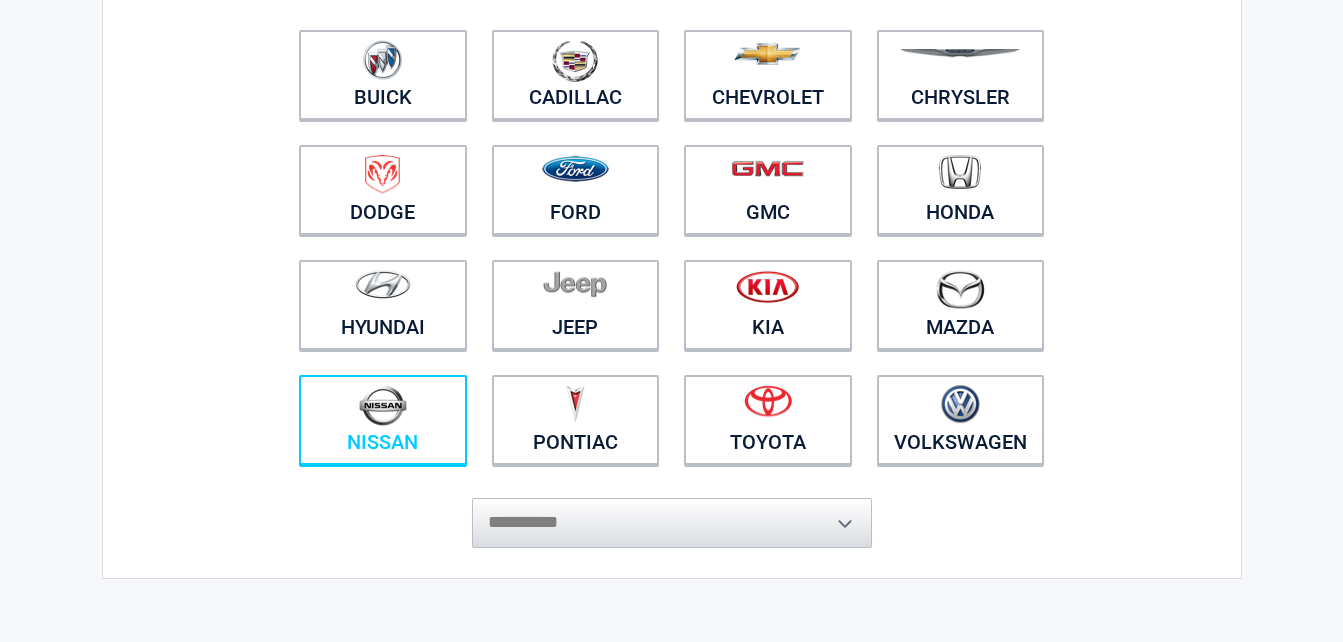 click on "Nissan" at bounding box center (383, 420) 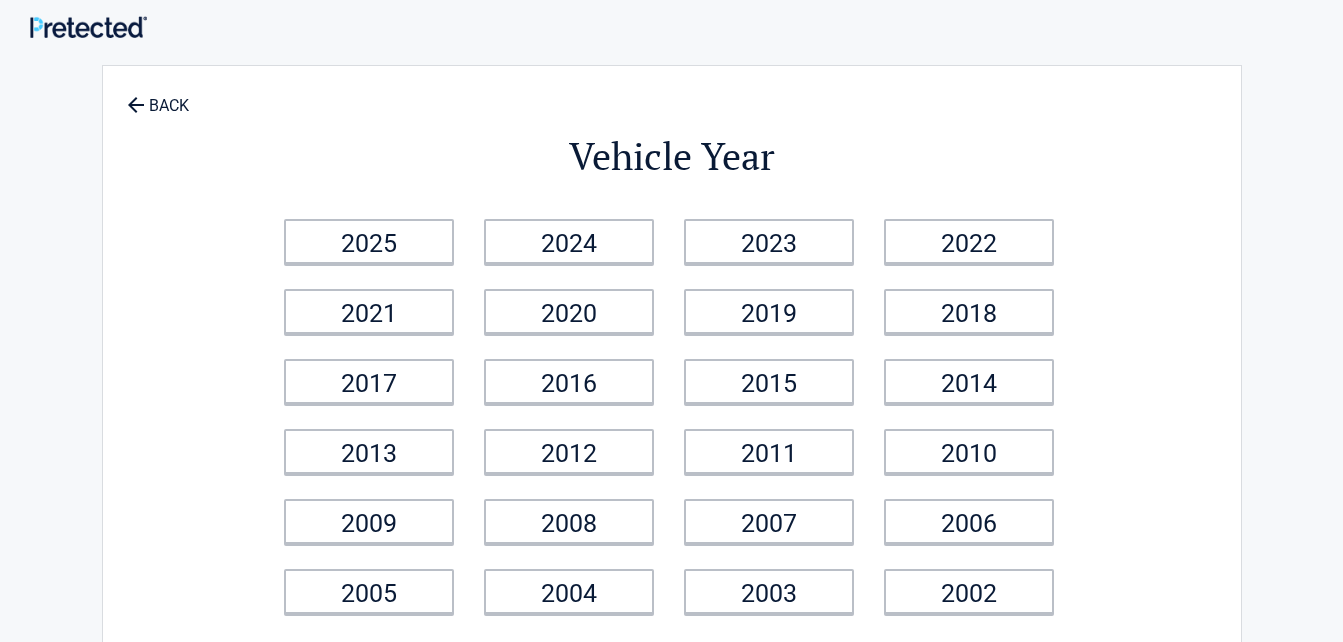 scroll, scrollTop: 0, scrollLeft: 0, axis: both 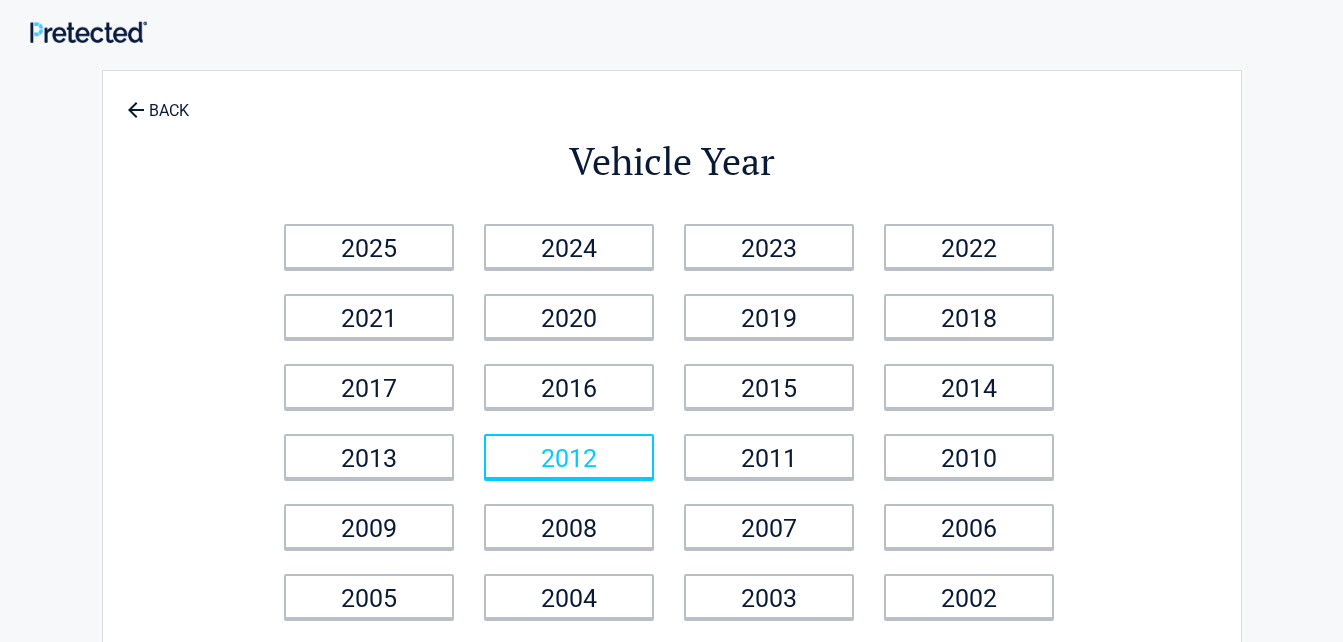 click on "2012" at bounding box center [569, 456] 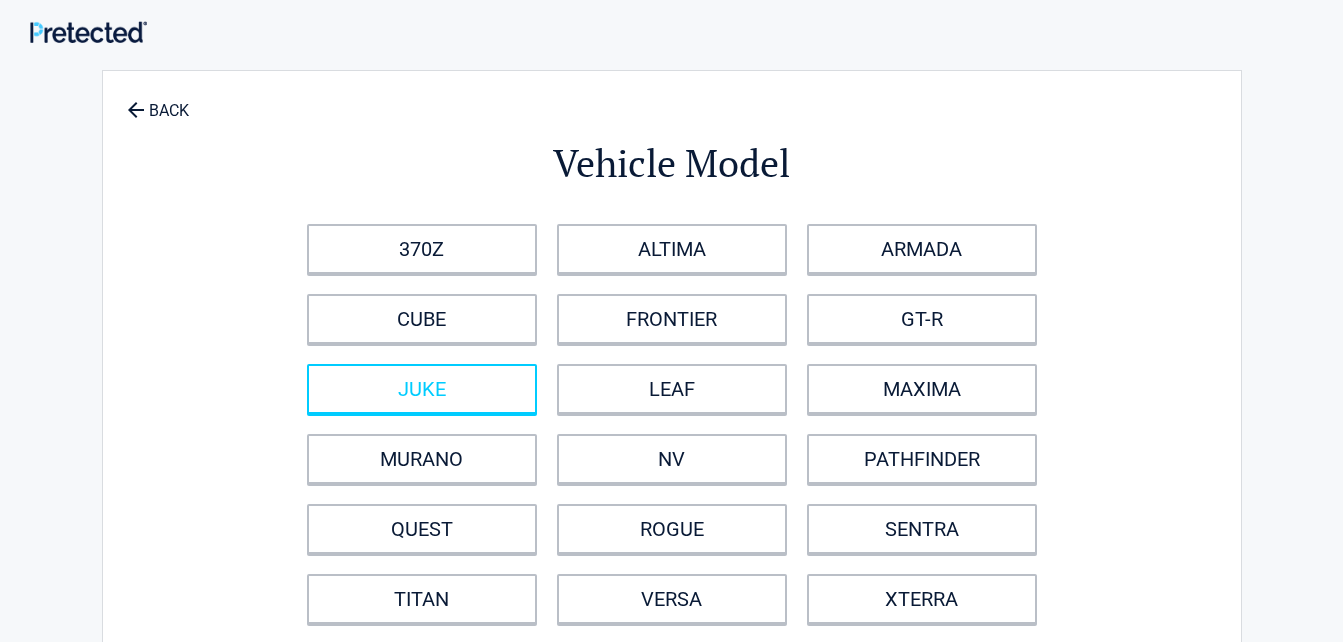 click on "JUKE" at bounding box center [422, 389] 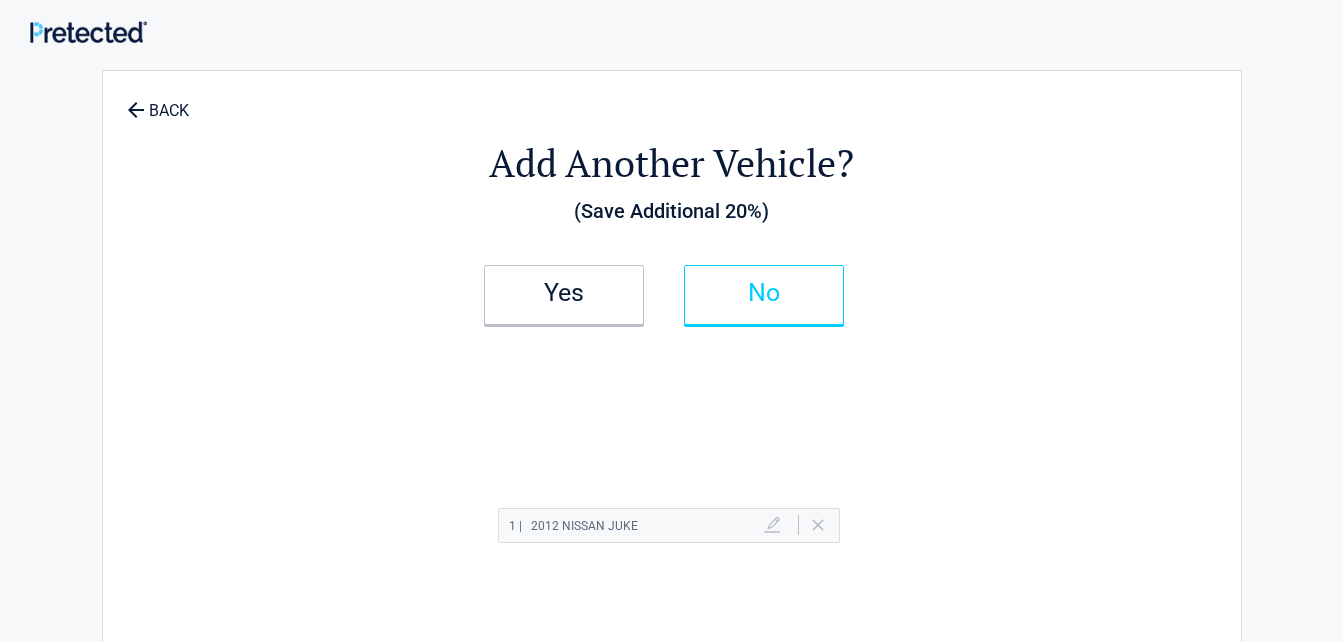 click on "No" at bounding box center [764, 293] 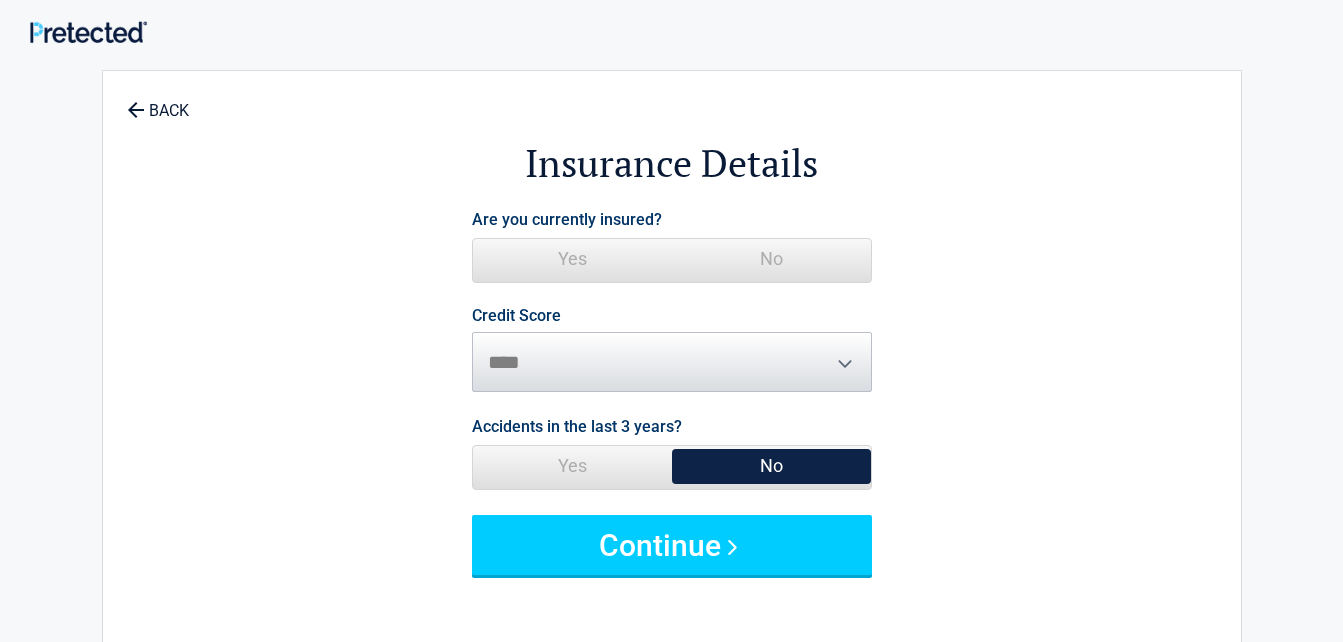 click on "Yes" at bounding box center [572, 259] 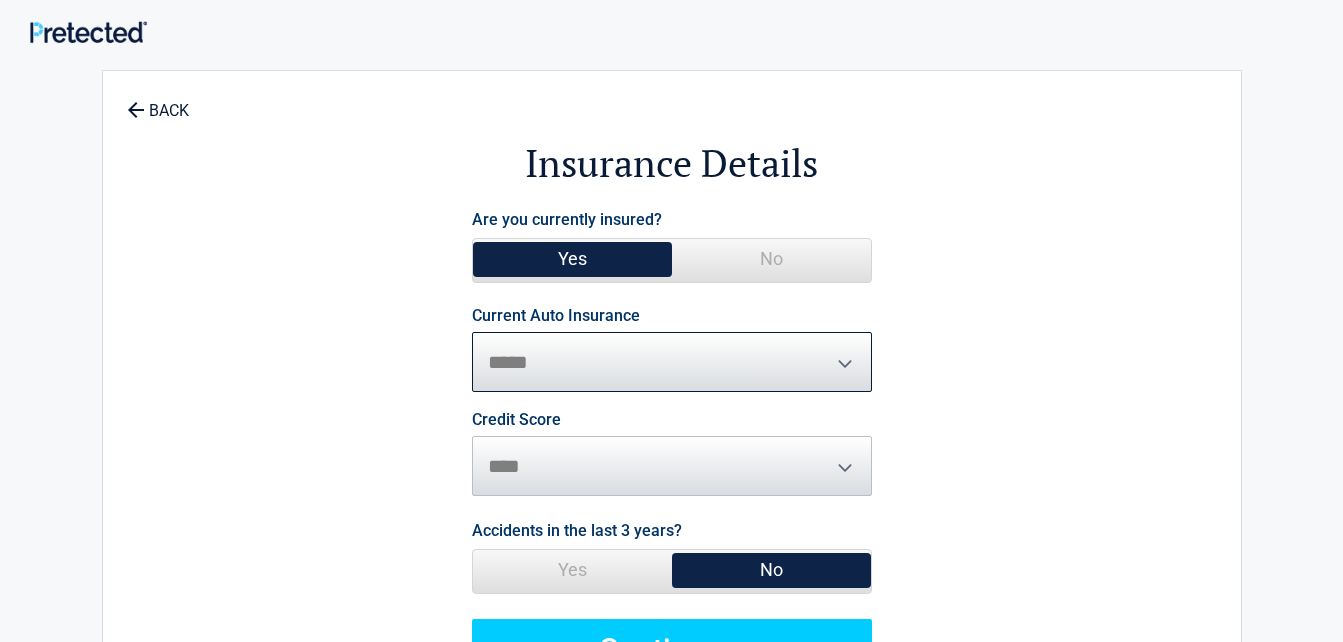 click on "**********" at bounding box center (672, 362) 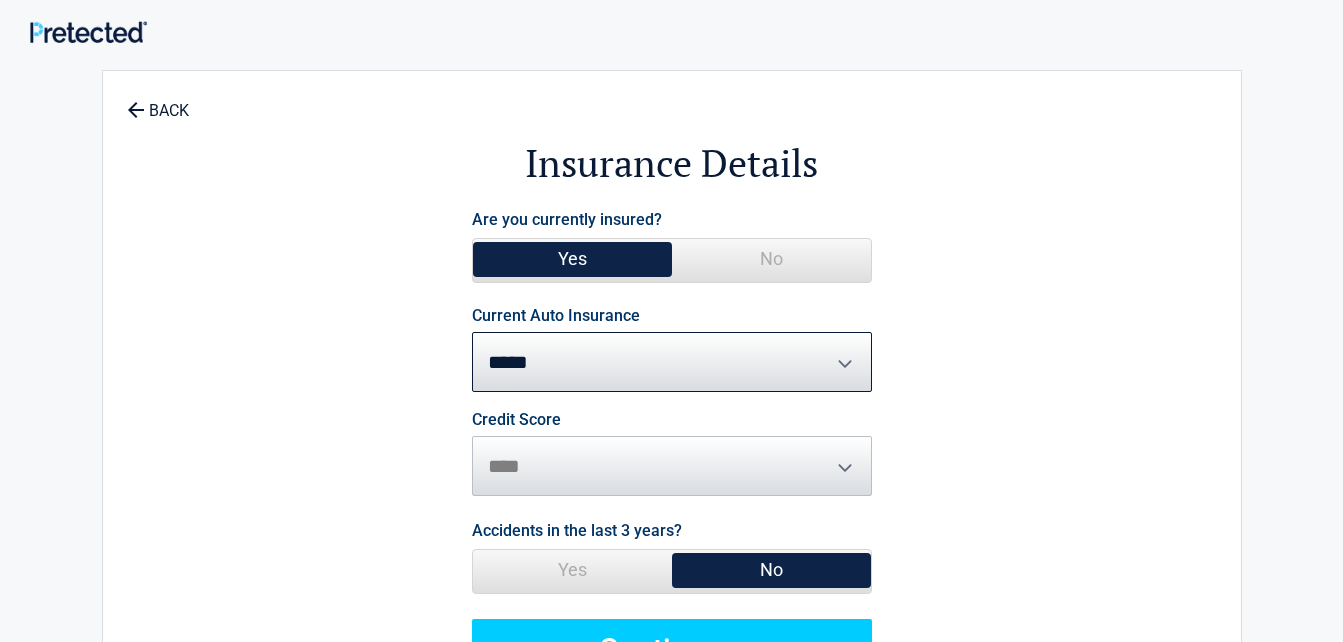 drag, startPoint x: 898, startPoint y: 244, endPoint x: 611, endPoint y: 466, distance: 362.84018 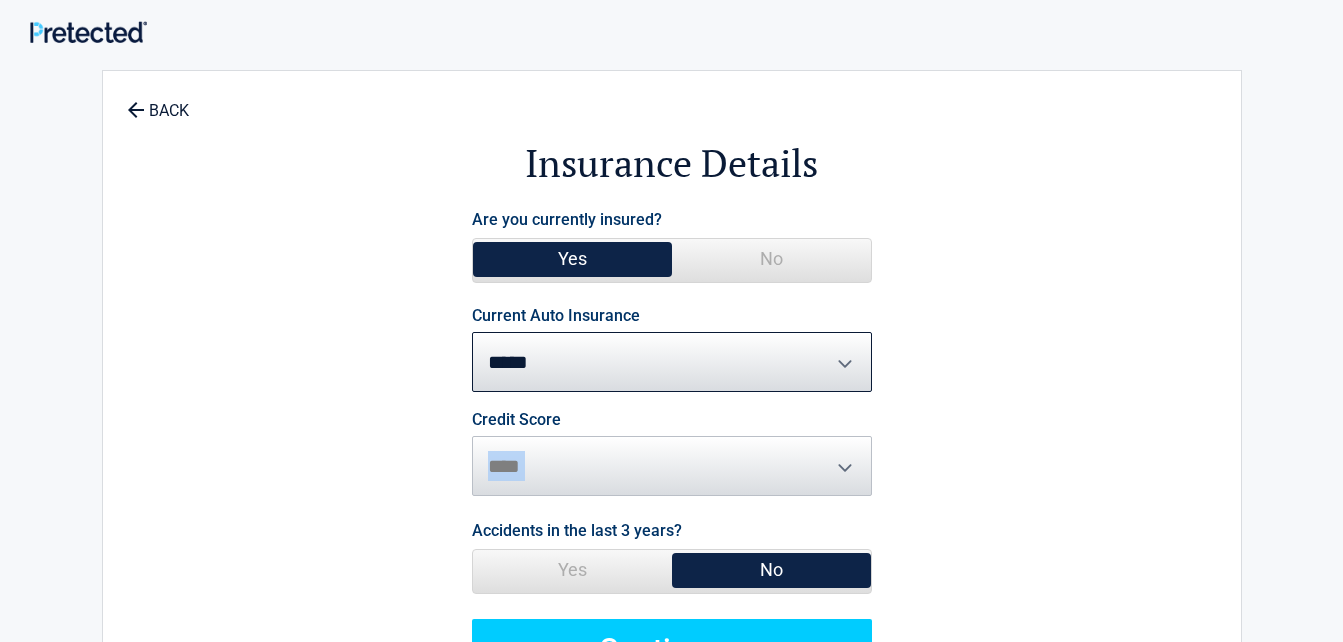 click on "Credit Score
*********
****
*******
****" at bounding box center [672, 454] 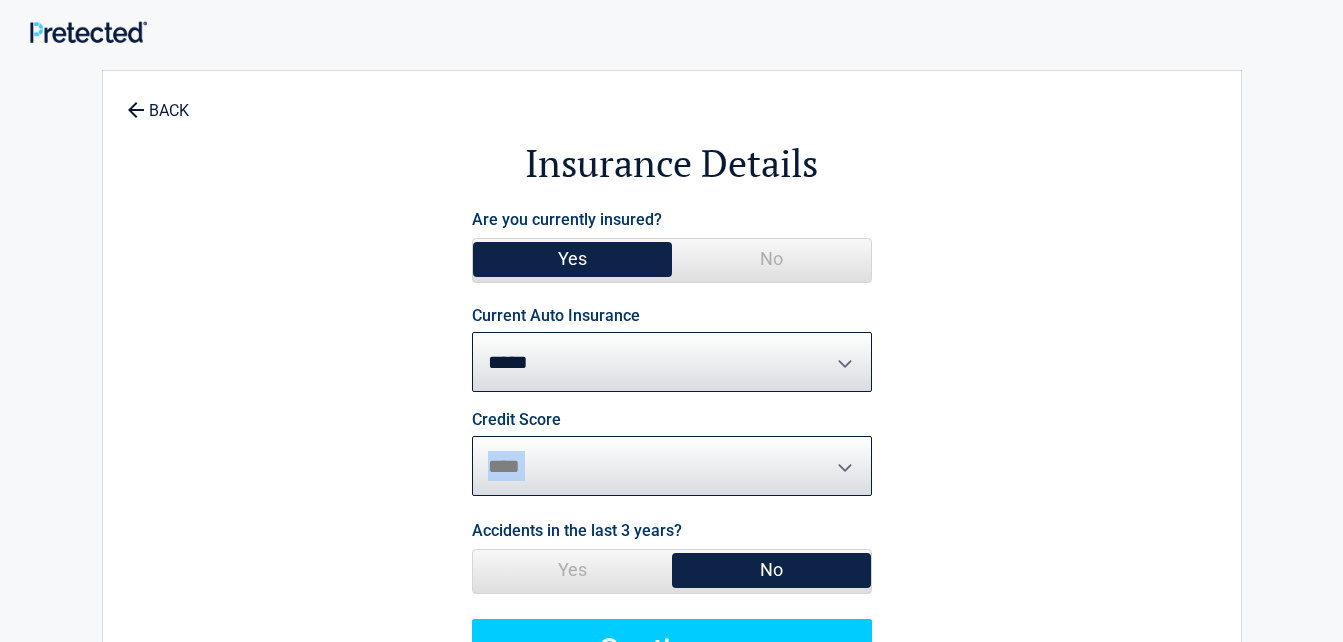 drag, startPoint x: 835, startPoint y: 474, endPoint x: 855, endPoint y: 467, distance: 21.189621 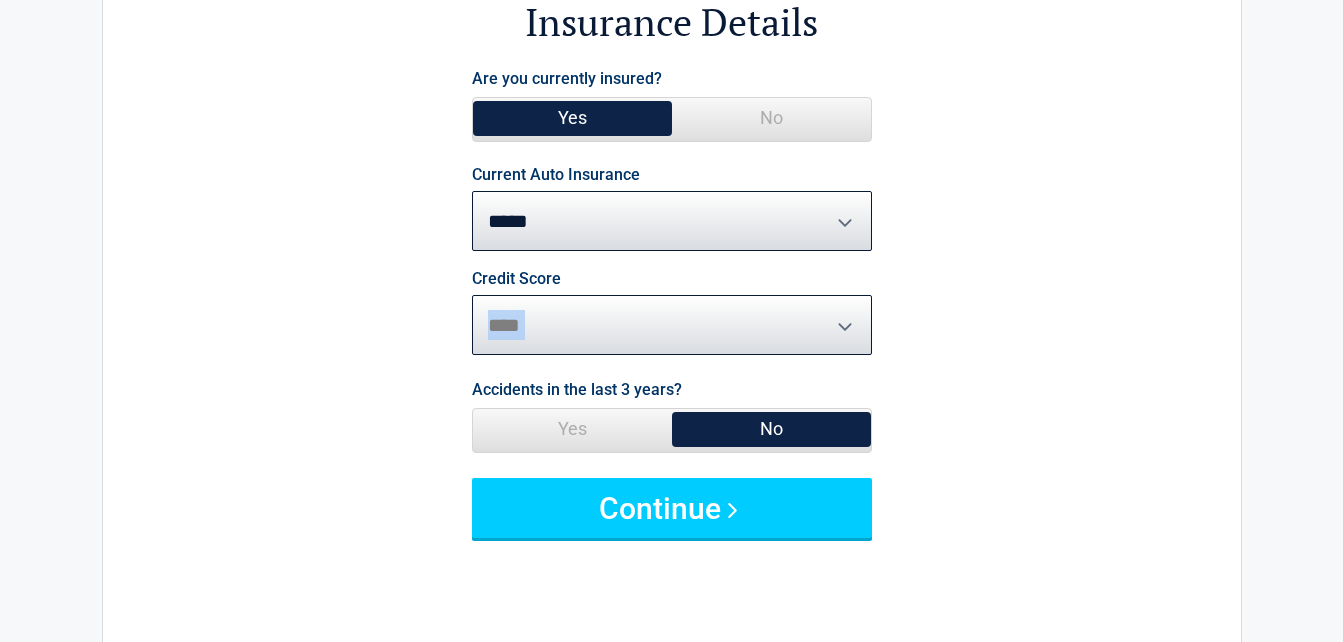 scroll, scrollTop: 160, scrollLeft: 0, axis: vertical 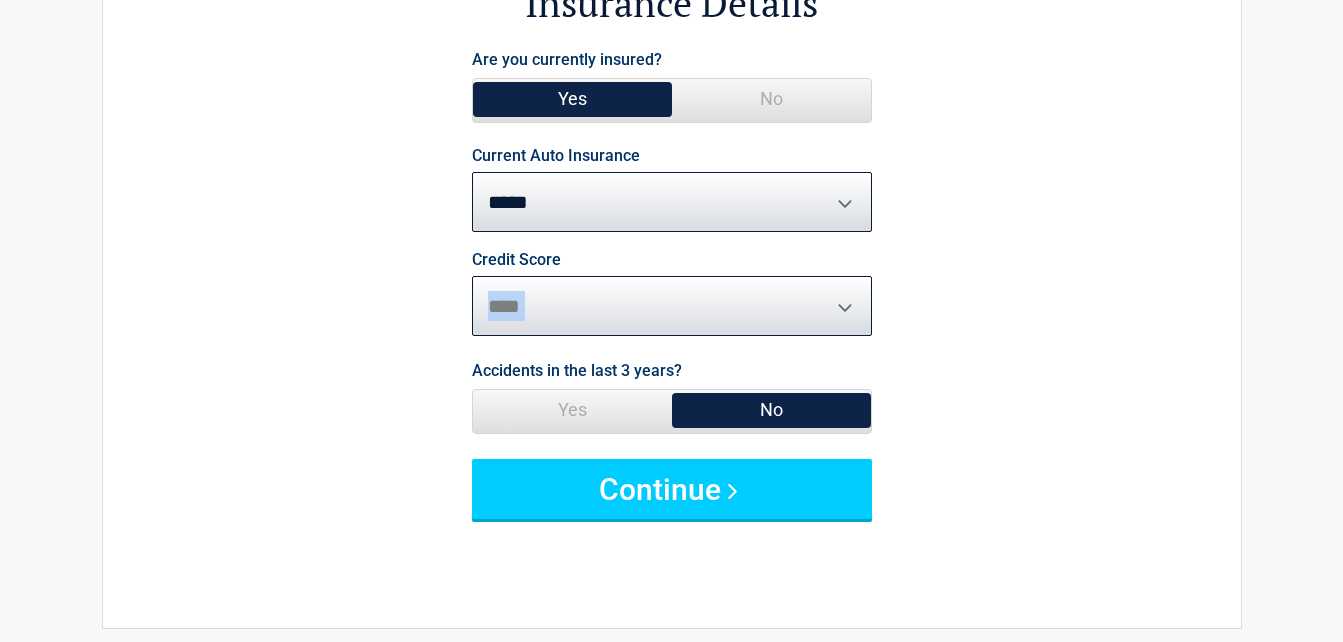click on "*********
****
*******
****" at bounding box center (672, 306) 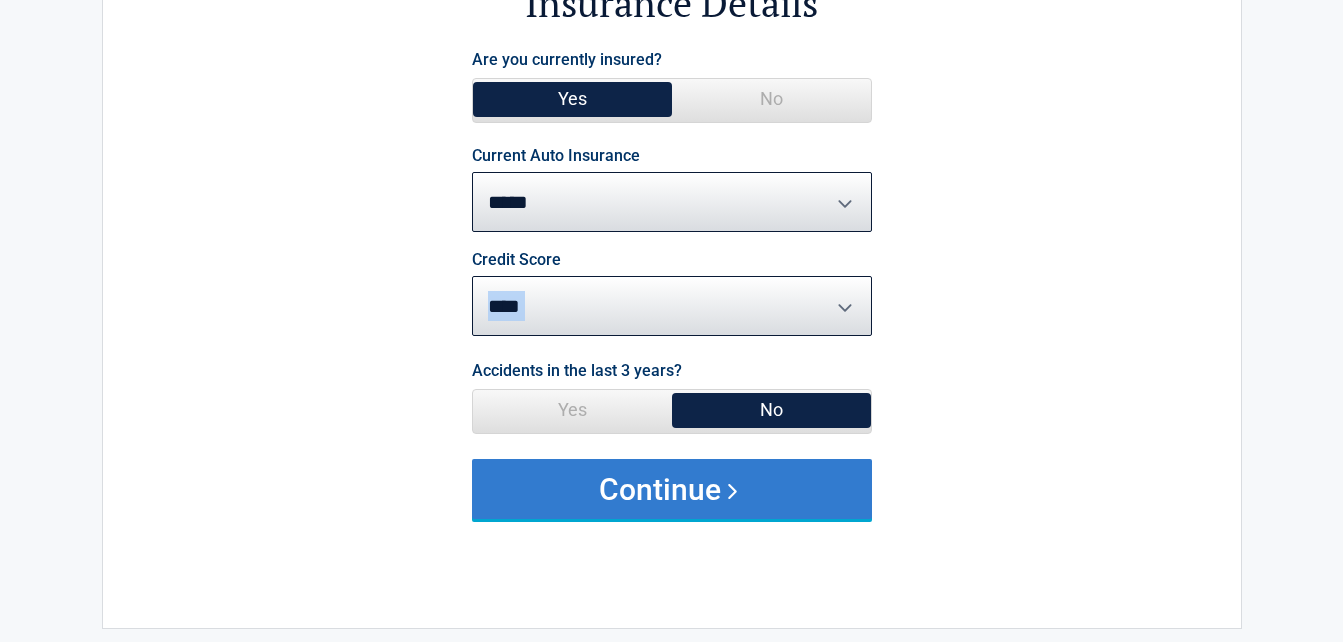 click on "Continue" at bounding box center [672, 489] 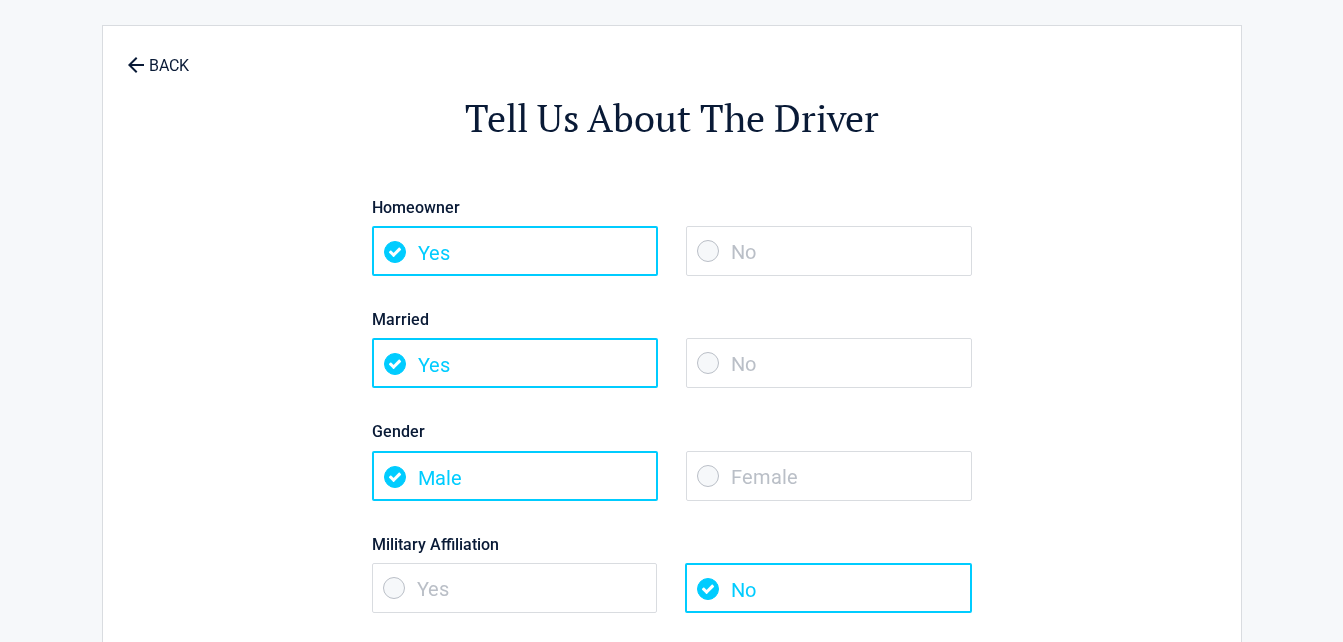 scroll, scrollTop: 0, scrollLeft: 0, axis: both 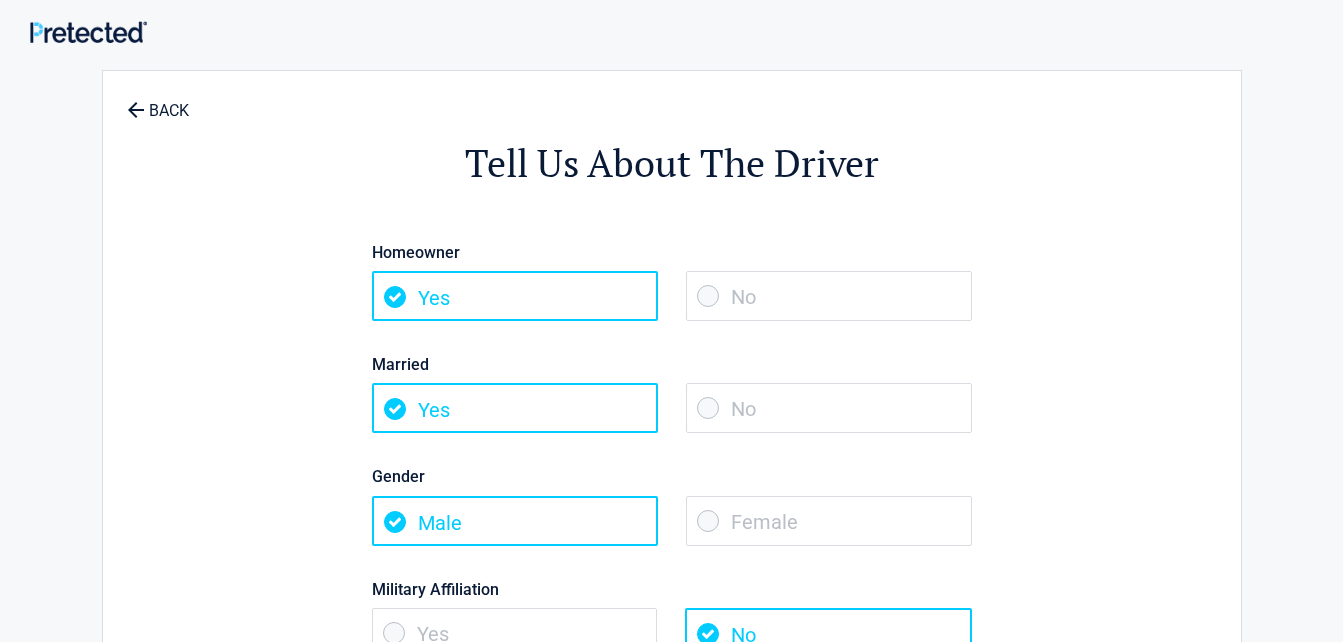 click on "No" at bounding box center (829, 296) 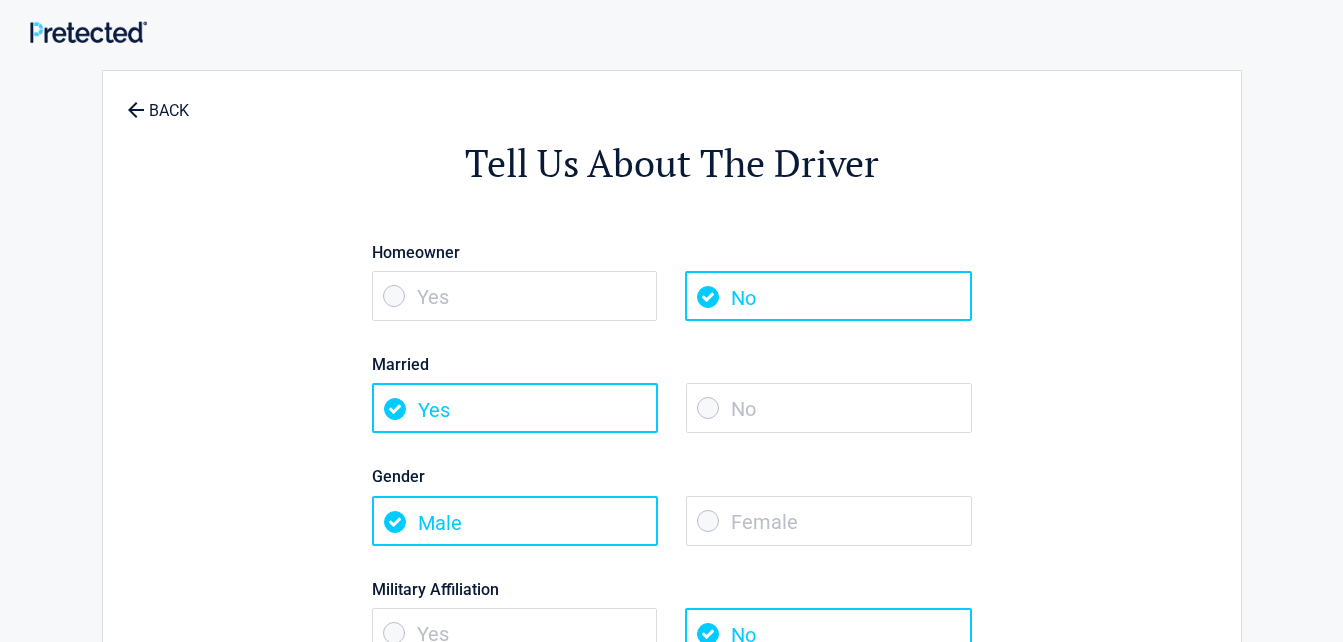 click on "No" at bounding box center [829, 408] 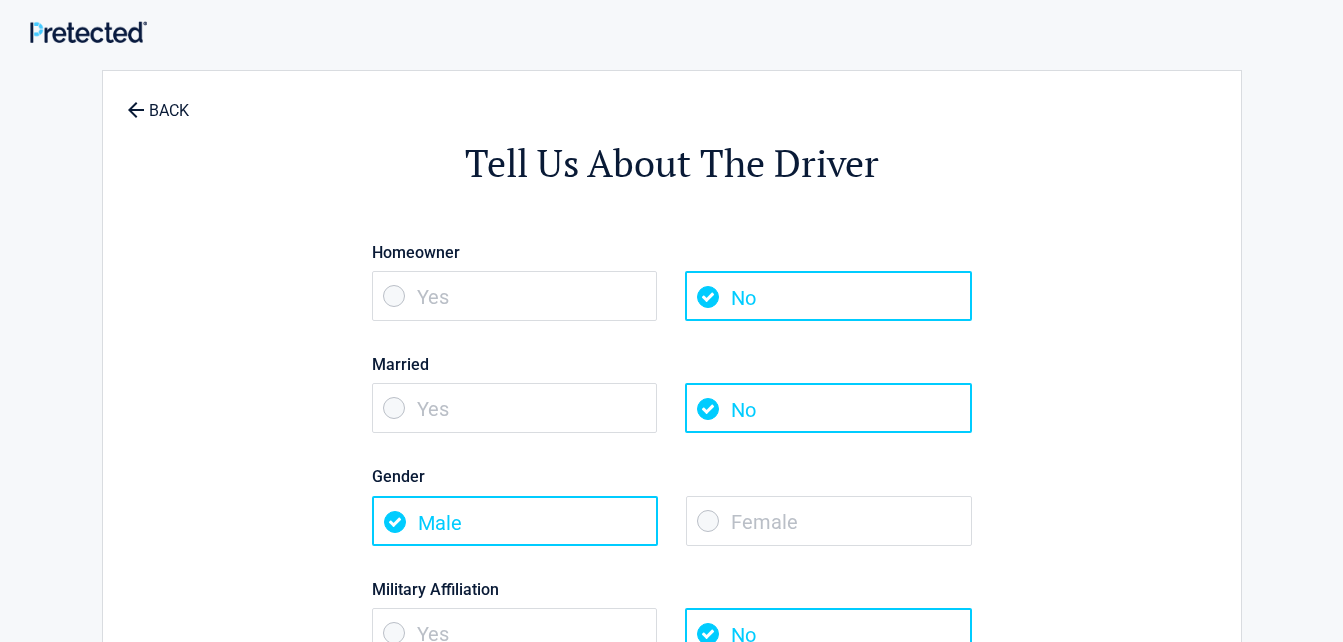 click on "Female" at bounding box center [829, 521] 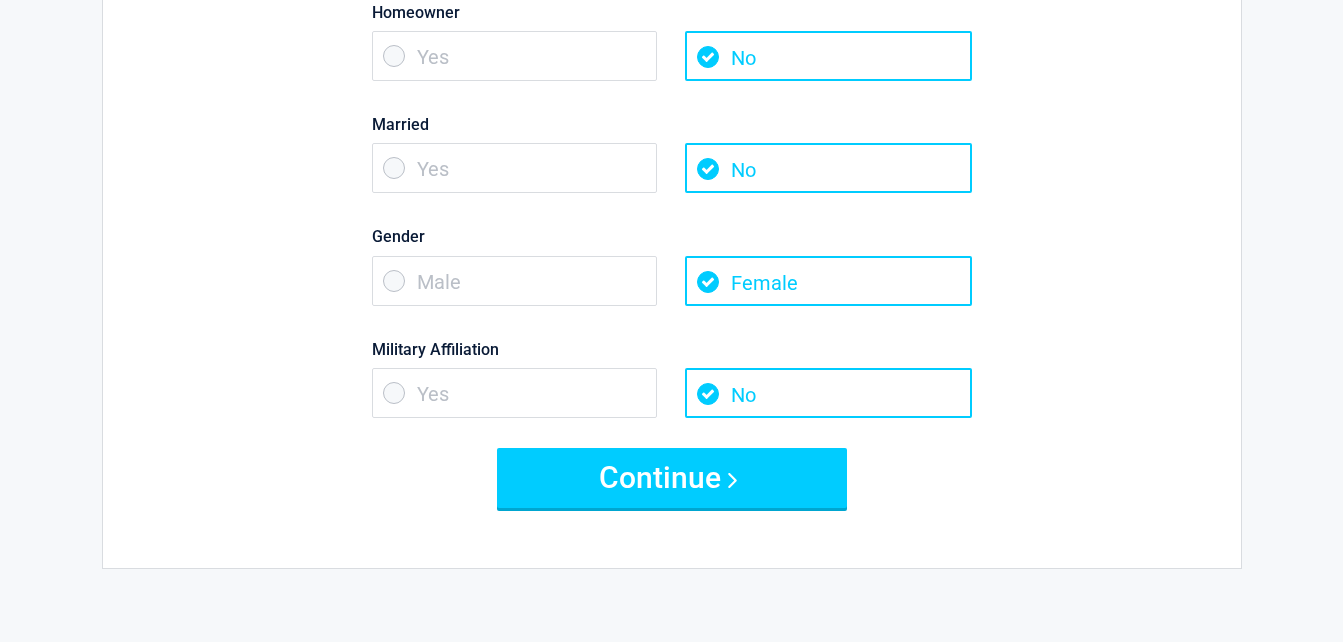 scroll, scrollTop: 347, scrollLeft: 0, axis: vertical 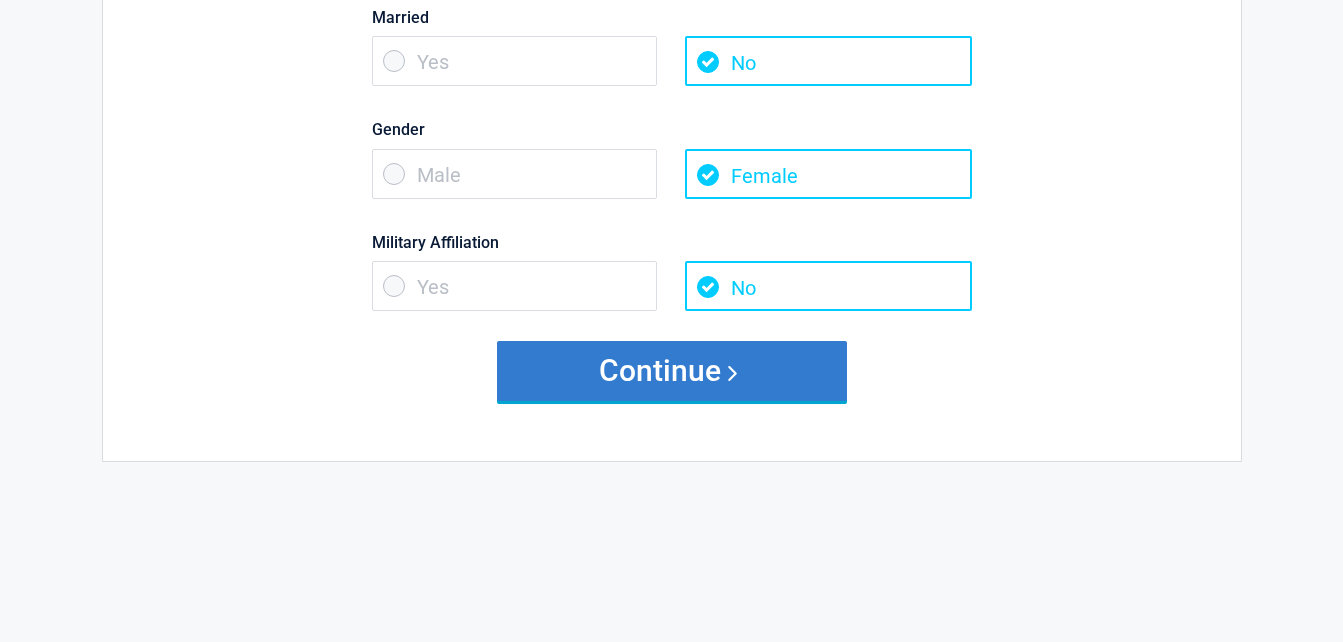 click on "Continue" at bounding box center [672, 371] 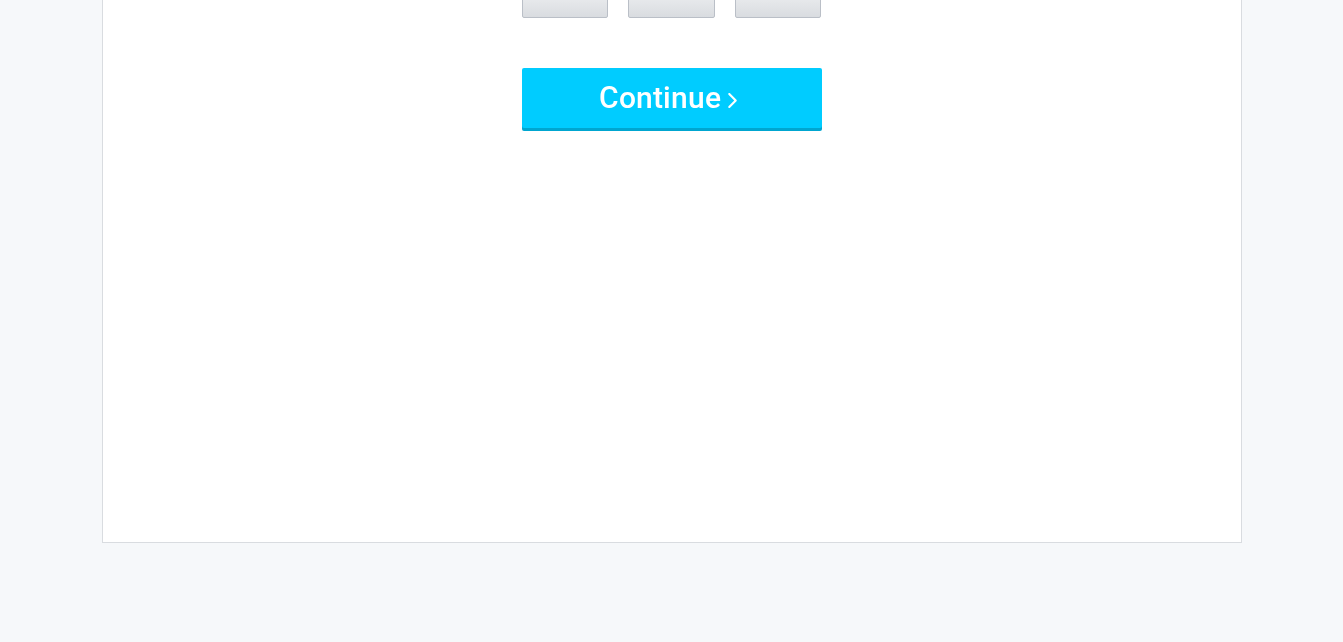 scroll, scrollTop: 0, scrollLeft: 0, axis: both 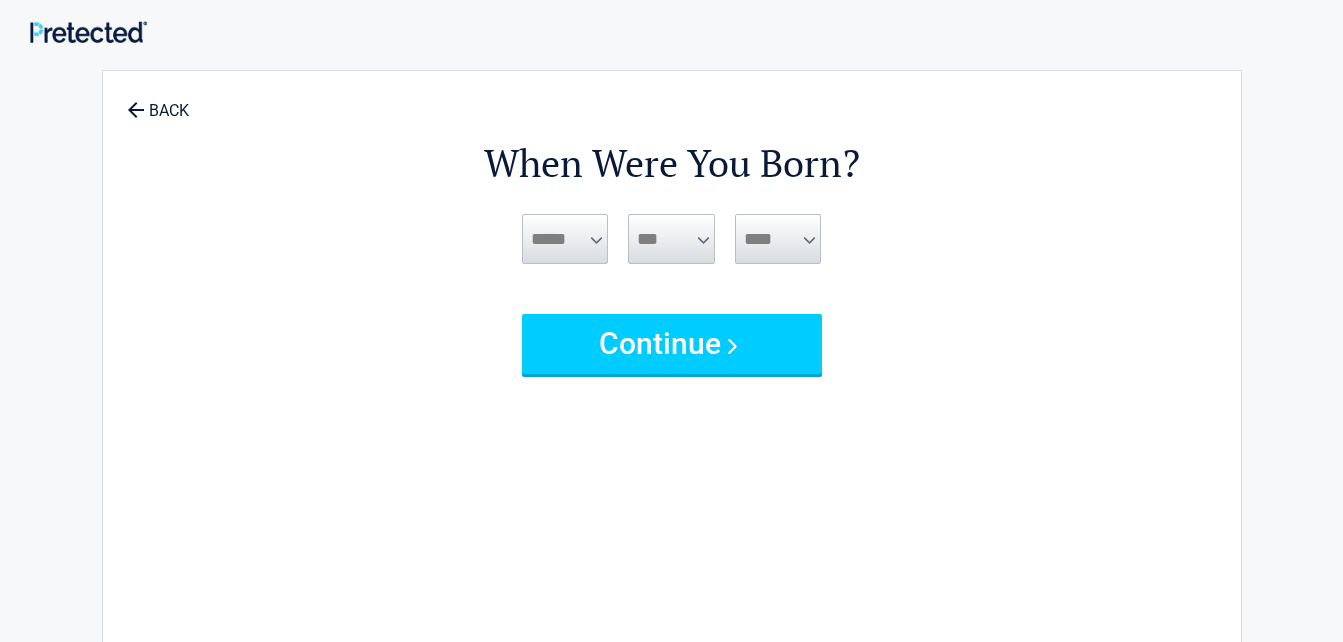 click on "*****
***
***
***
***
***
***
***
***
***
***
***
***" at bounding box center [565, 239] 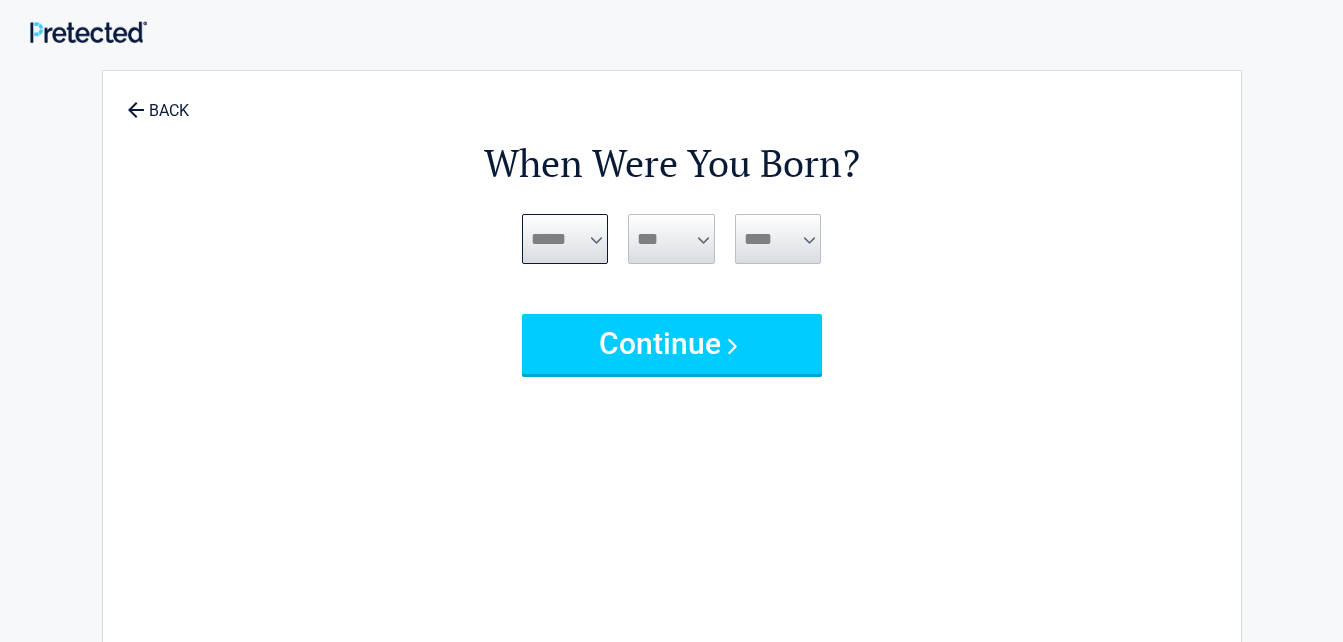 click on "*****
***
***
***
***
***
***
***
***
***
***
***
***" at bounding box center (565, 239) 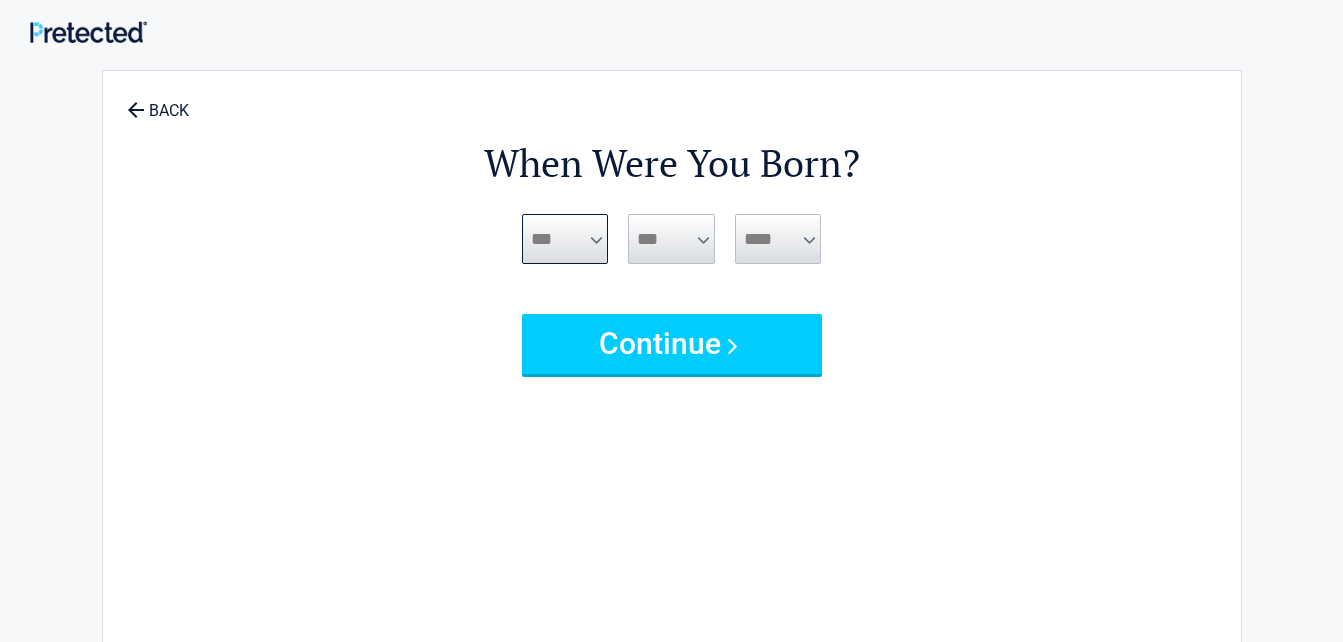 click on "*****
***
***
***
***
***
***
***
***
***
***
***
***" at bounding box center [565, 239] 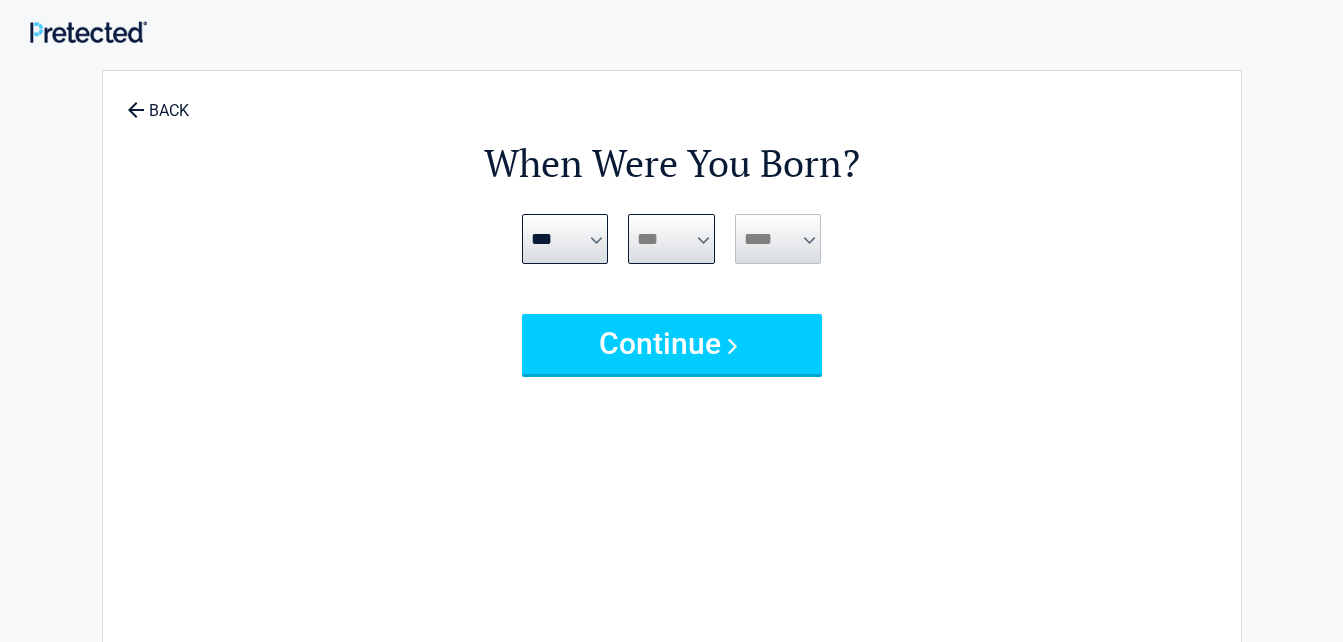 click on "*** * * * * * * * * * ** ** ** ** ** ** ** ** ** ** ** ** ** ** ** ** ** ** ** ** **" at bounding box center (671, 239) 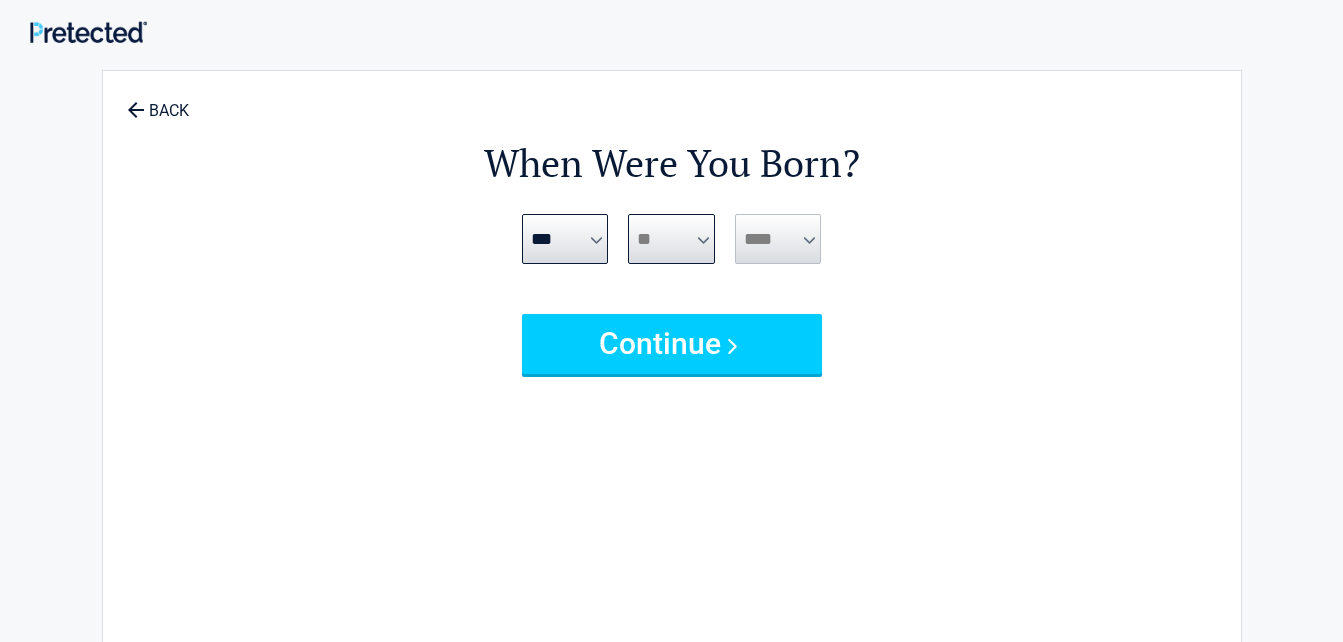 click on "*** * * * * * * * * * ** ** ** ** ** ** ** ** ** ** ** ** ** ** ** ** ** ** ** ** **" at bounding box center (671, 239) 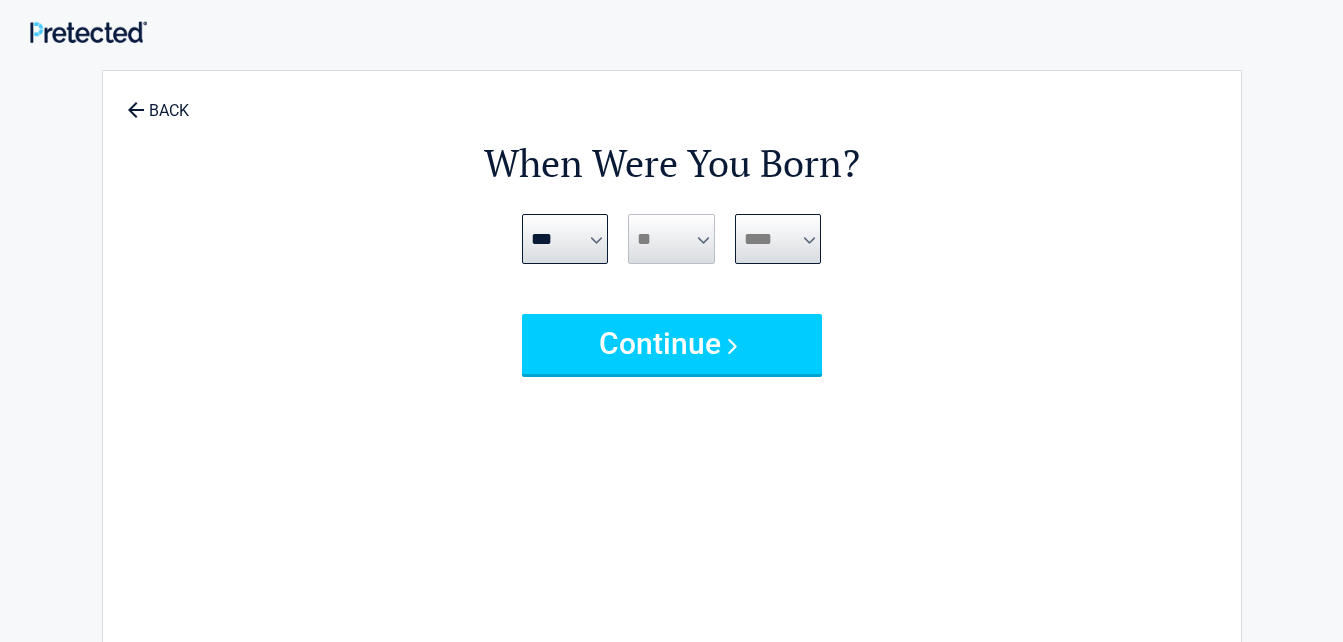 click on "****
****
****
****
****
****
****
****
****
****
****
****
****
****
****
****
****
****
****
****
****
****
****
****
****
****
****
****
****
****
****
****
****
****
****
****
****
****
****
****
****
****
****
****
****
****
****
****
****
****
****
****
****
****
****
****
****
****
****
****
****
****
****
****" at bounding box center (778, 239) 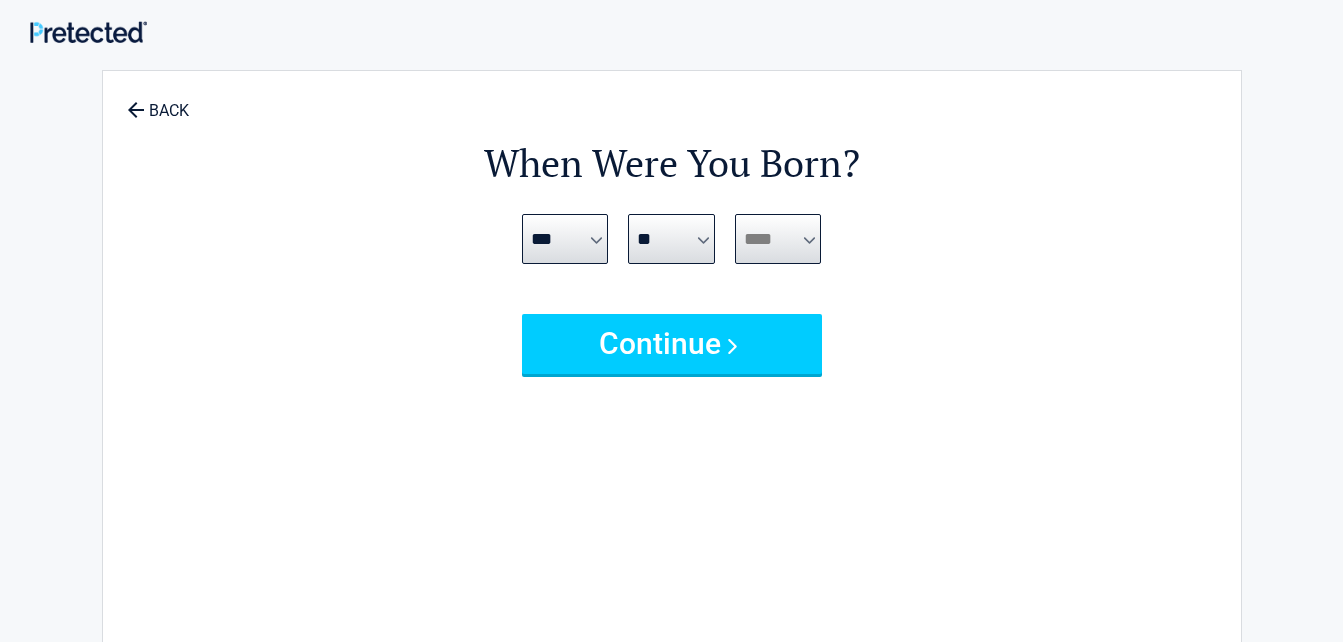 drag, startPoint x: 787, startPoint y: 233, endPoint x: 791, endPoint y: 248, distance: 15.524175 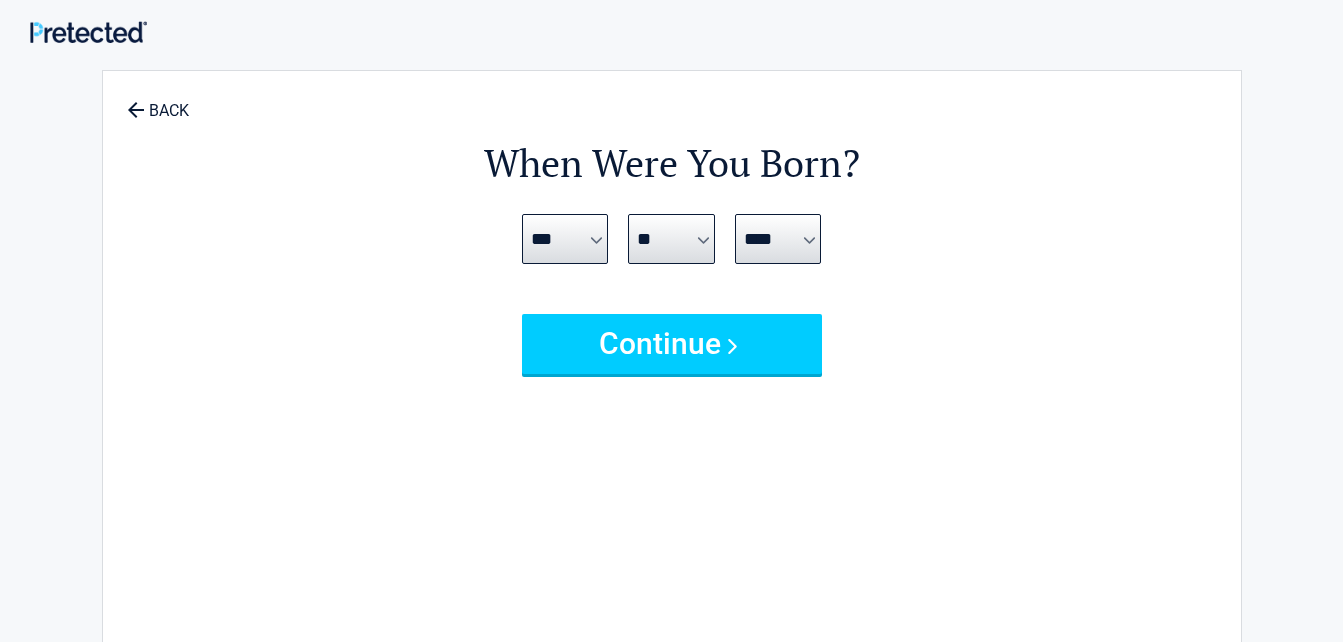 click on "****
****
****
****
****
****
****
****
****
****
****
****
****
****
****
****
****
****
****
****
****
****
****
****
****
****
****
****
****
****
****
****
****
****
****
****
****
****
****
****
****
****
****
****
****
****
****
****
****
****
****
****
****
****
****
****
****
****
****
****
****
****
****" at bounding box center (778, 264) 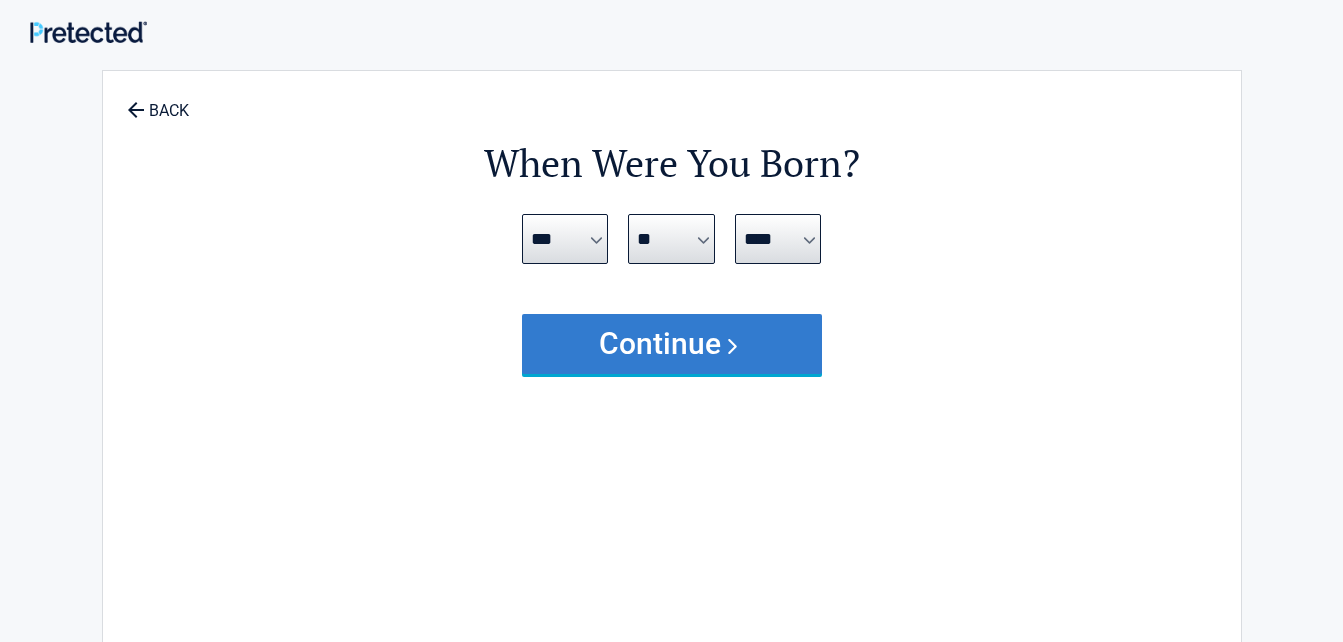 click on "Continue" at bounding box center (672, 344) 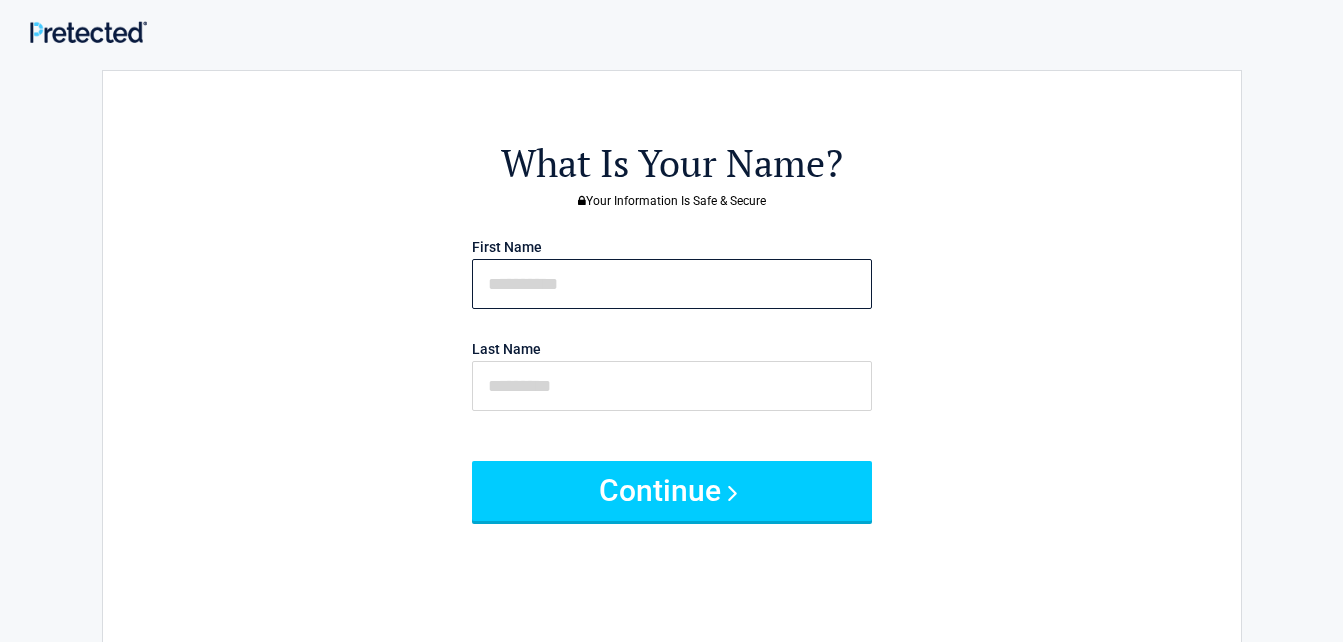 click at bounding box center (672, 284) 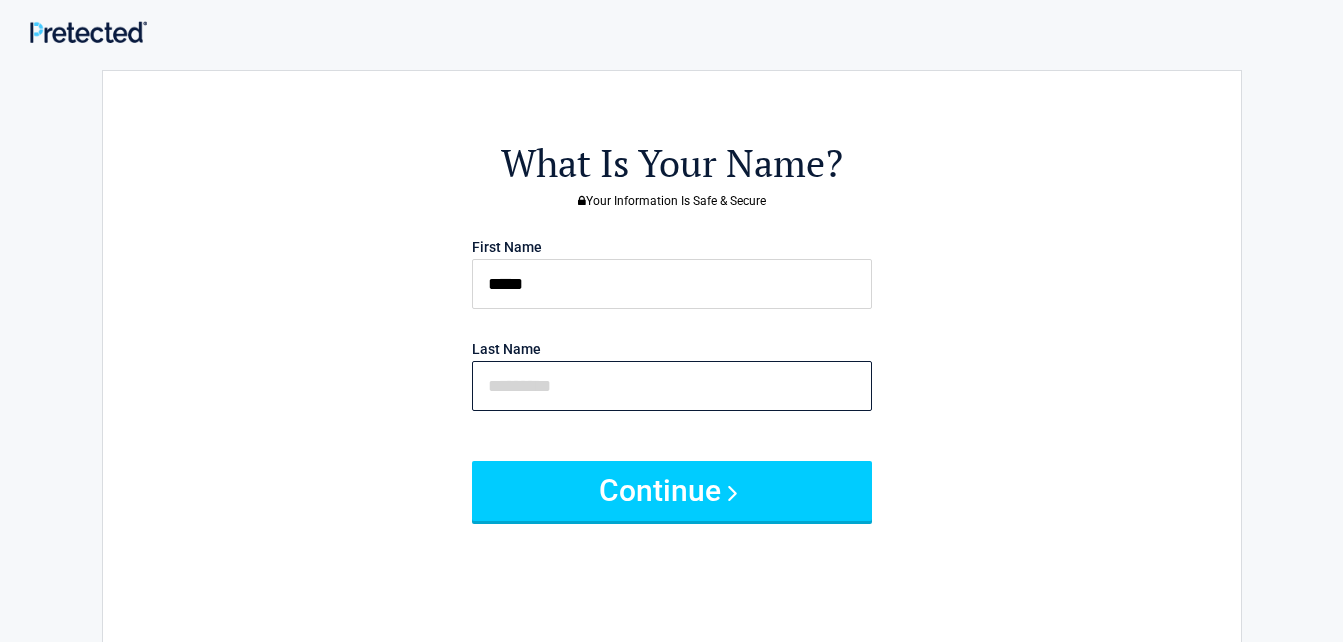 type on "******" 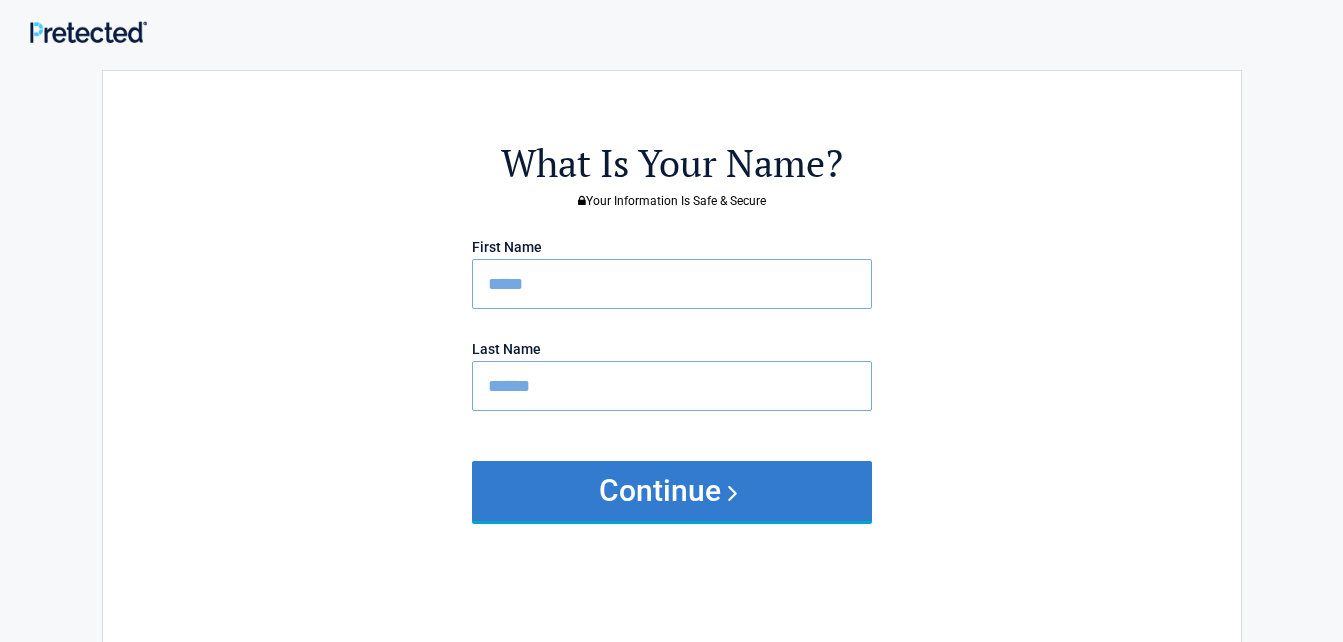 click on "Continue" at bounding box center [672, 491] 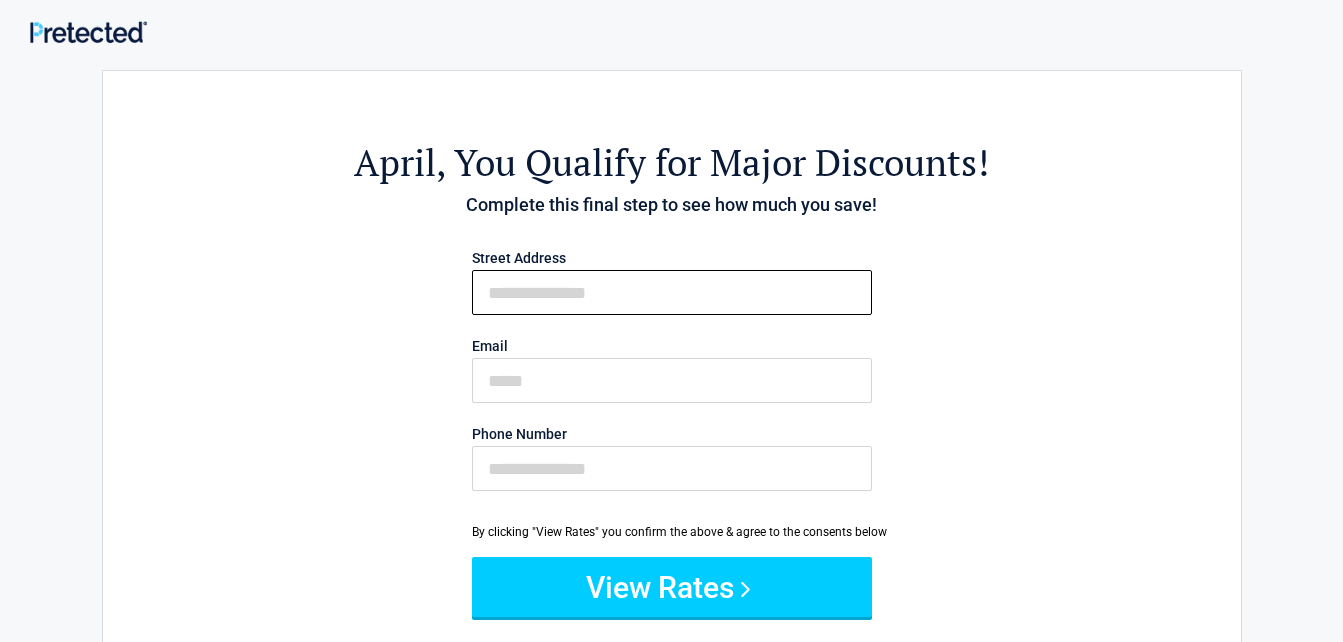 click on "First Name" at bounding box center [672, 292] 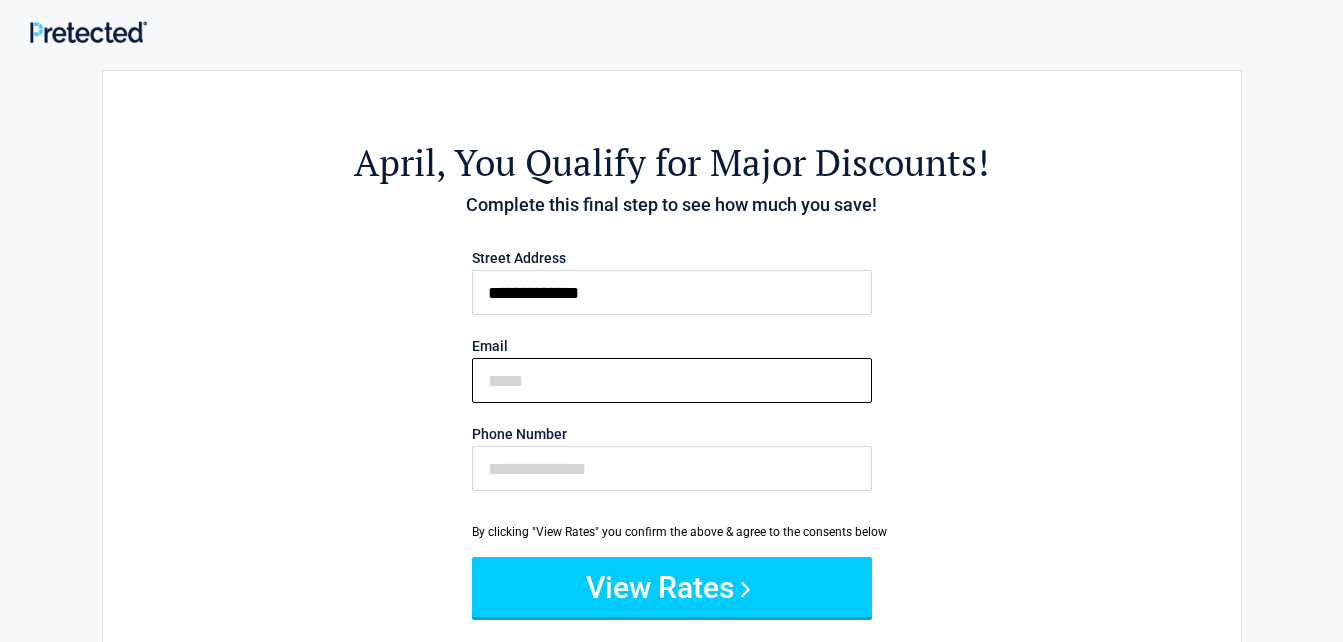 type on "**********" 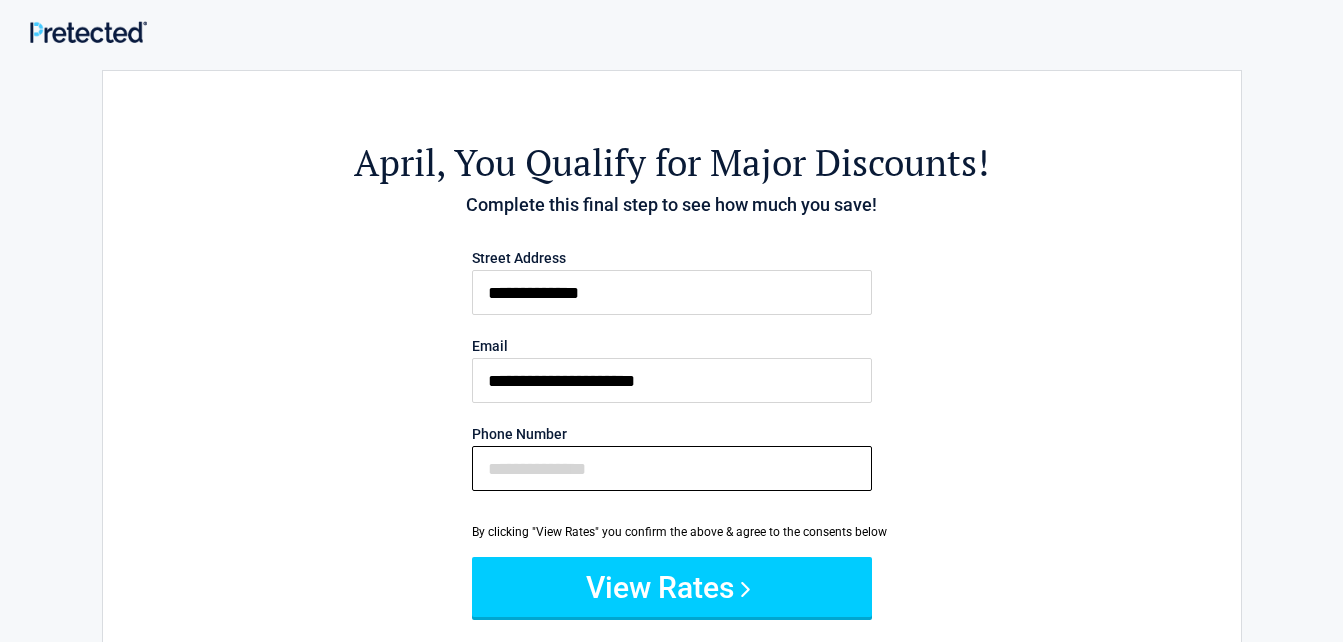 type on "**********" 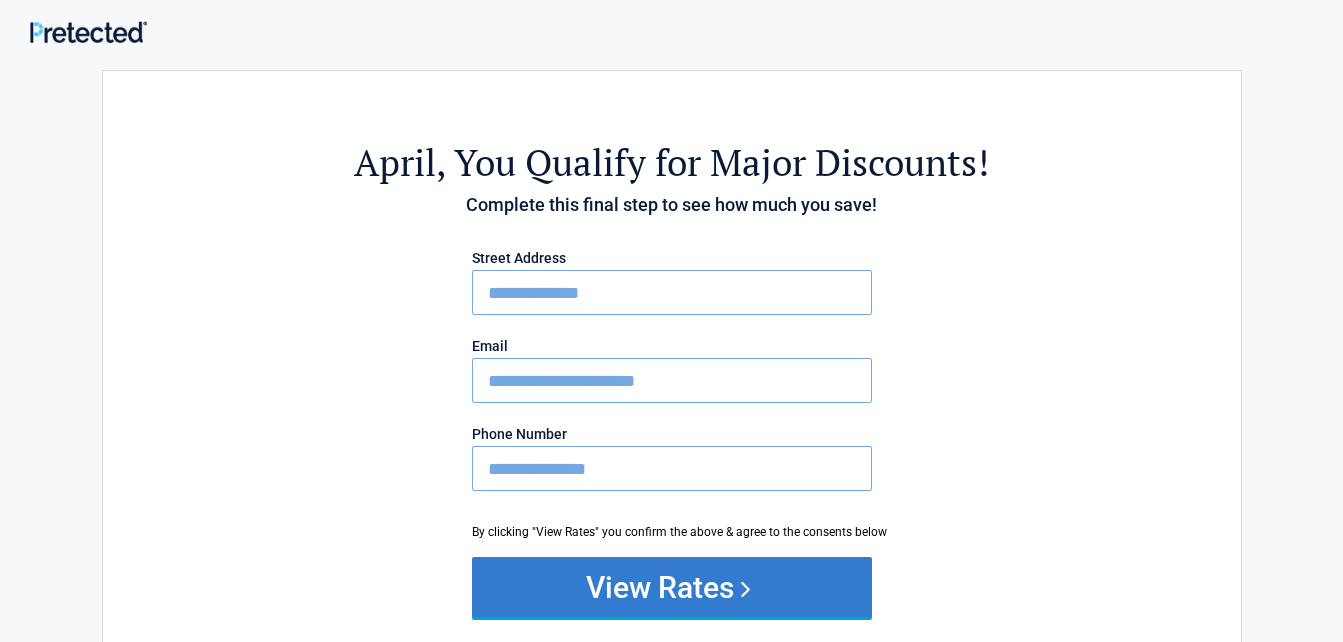 click on "View Rates" at bounding box center [672, 587] 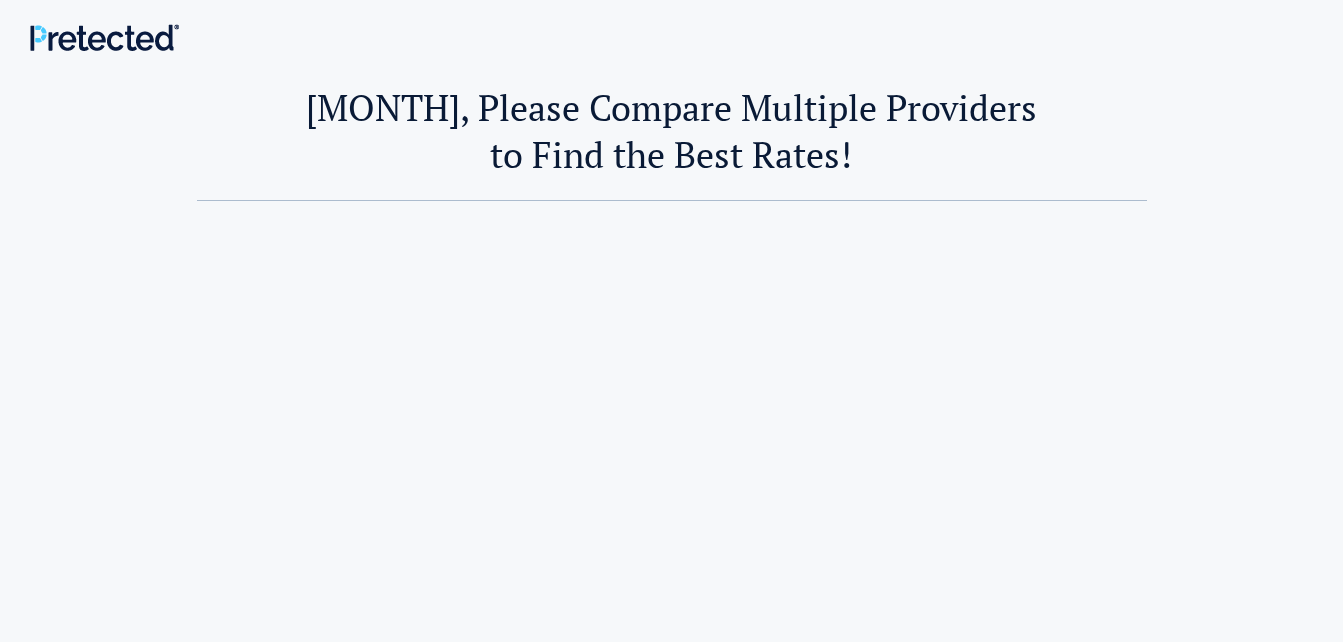 scroll, scrollTop: 0, scrollLeft: 0, axis: both 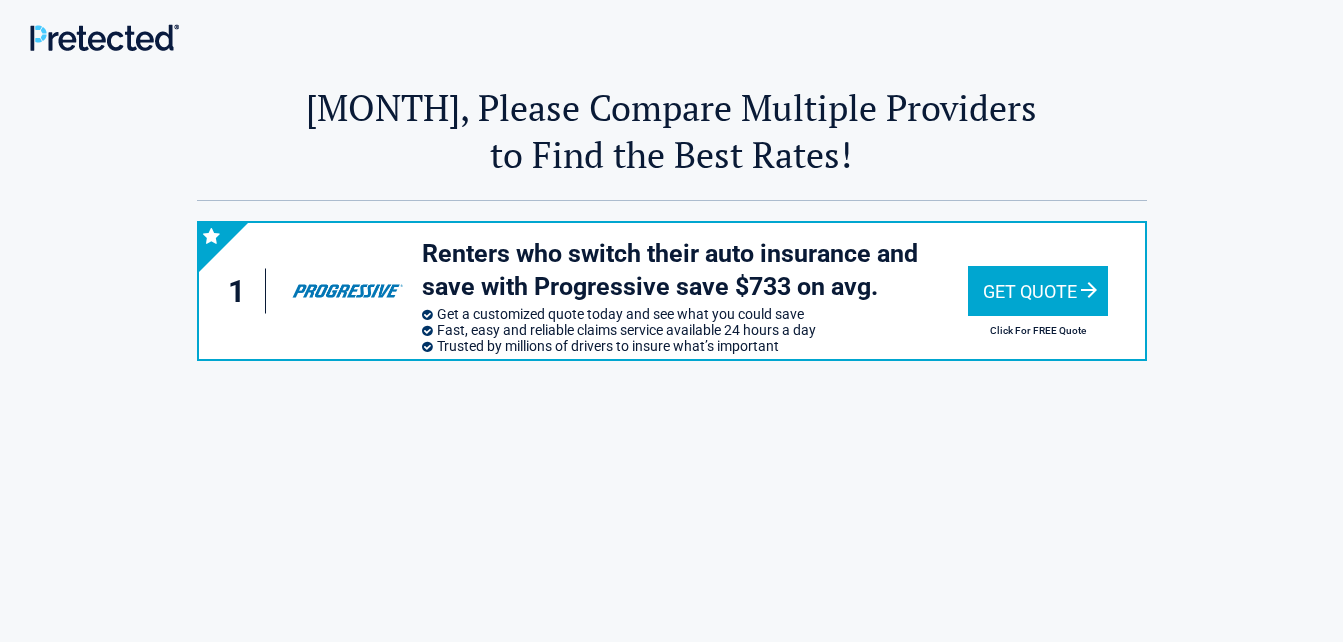 click on "Get Quote" at bounding box center (1038, 291) 